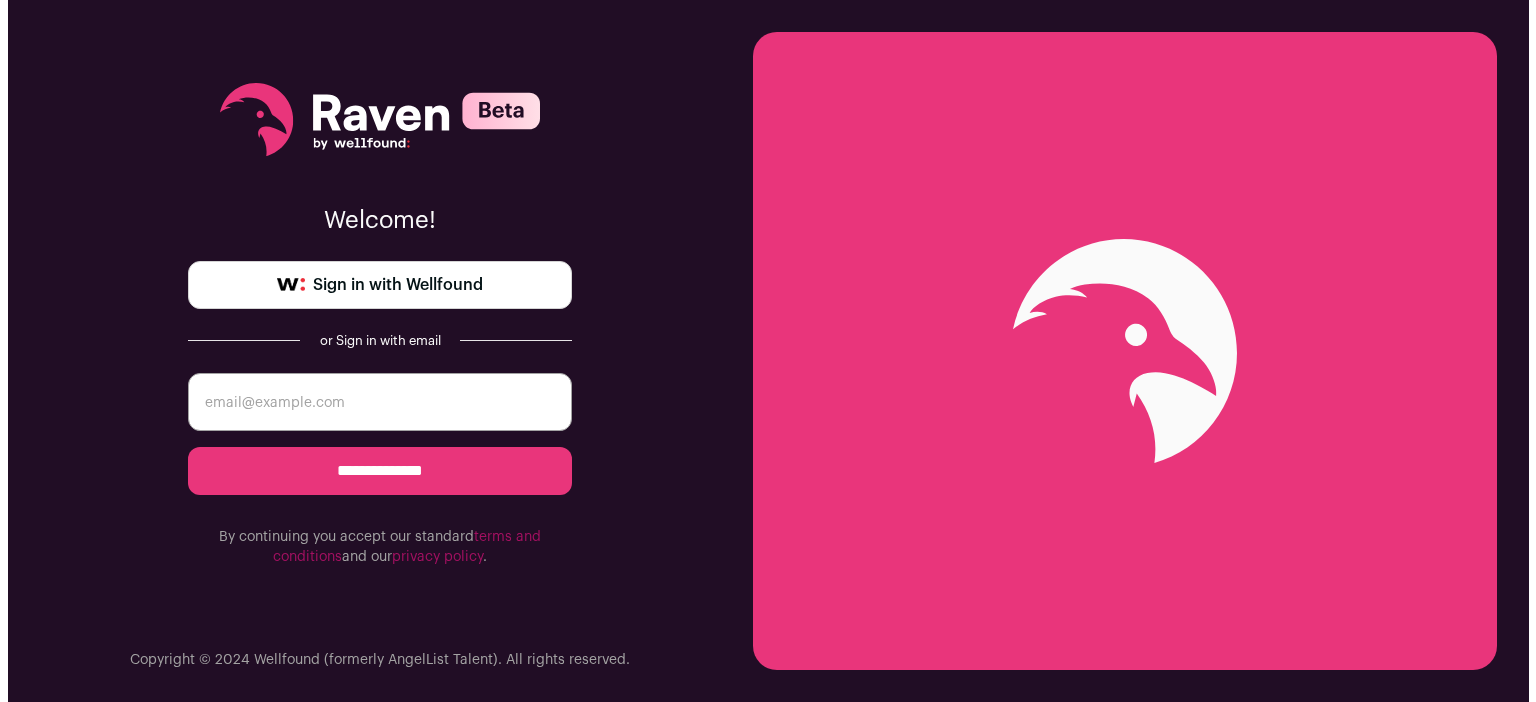 scroll, scrollTop: 0, scrollLeft: 0, axis: both 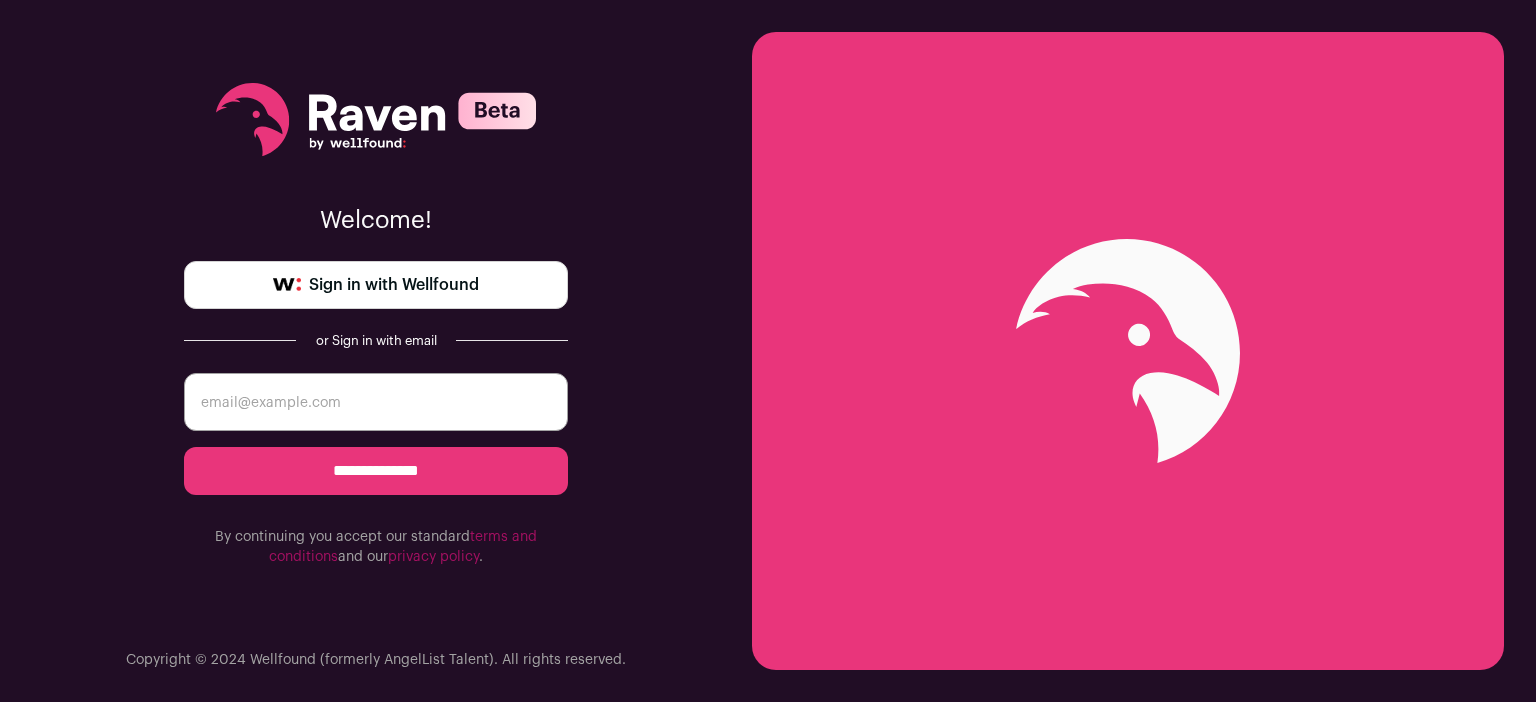 click on "Sign in with Wellfound" at bounding box center [394, 285] 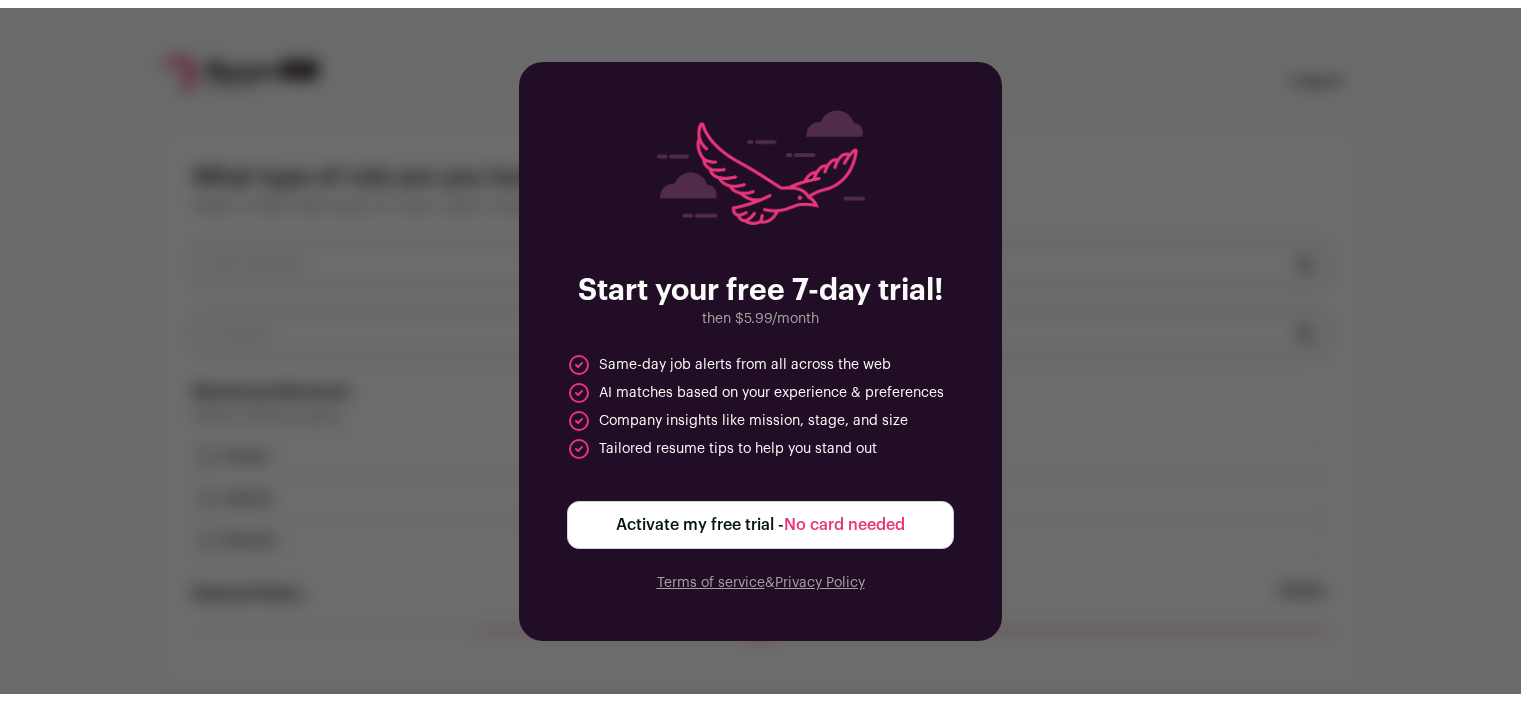 scroll, scrollTop: 0, scrollLeft: 0, axis: both 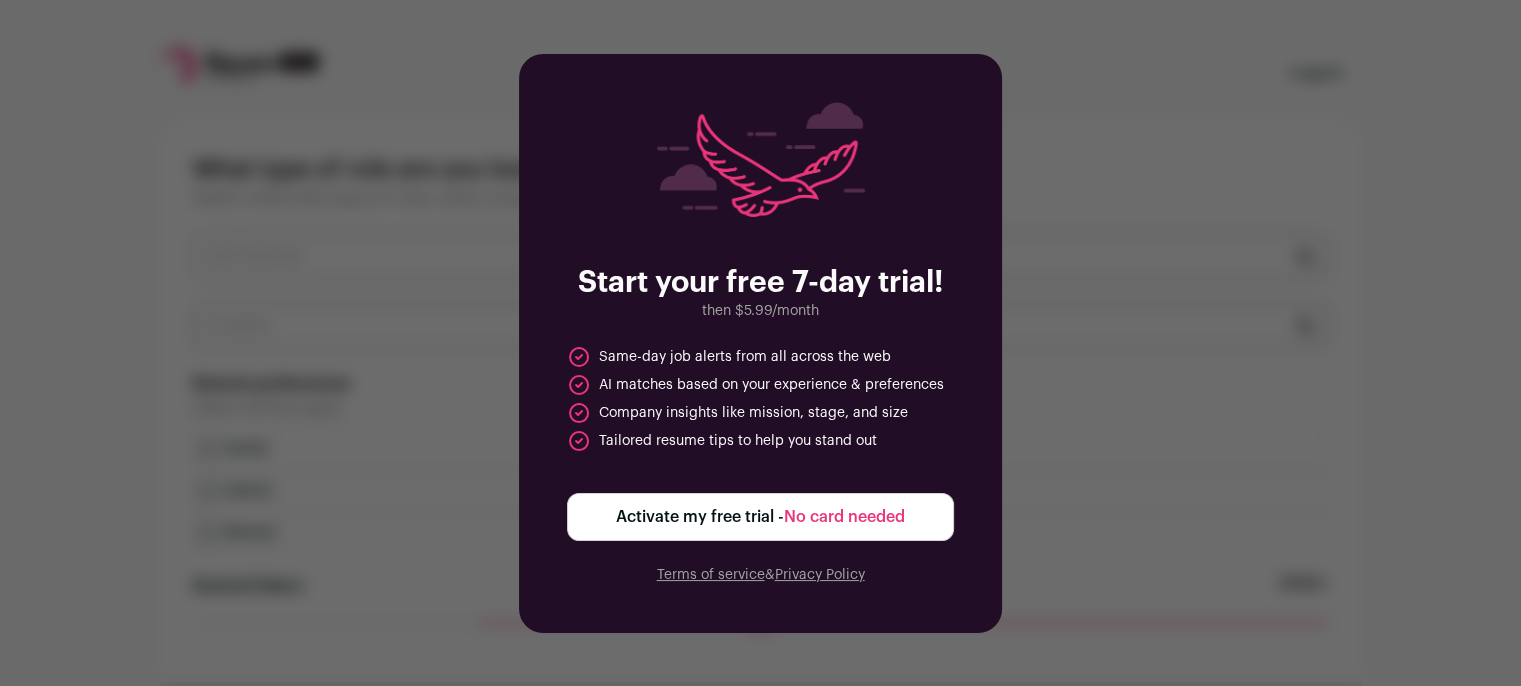 click on "No card needed" at bounding box center [844, 517] 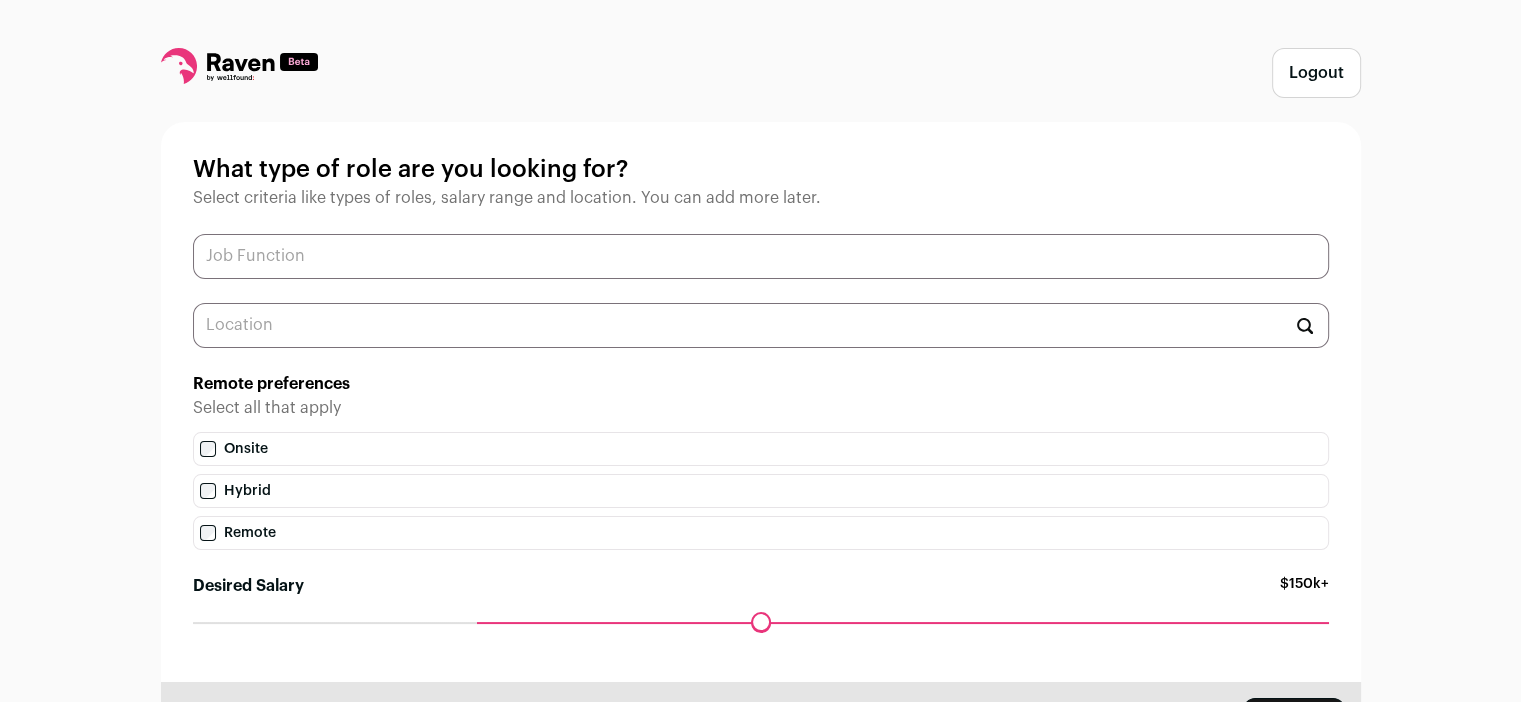 click at bounding box center (761, 256) 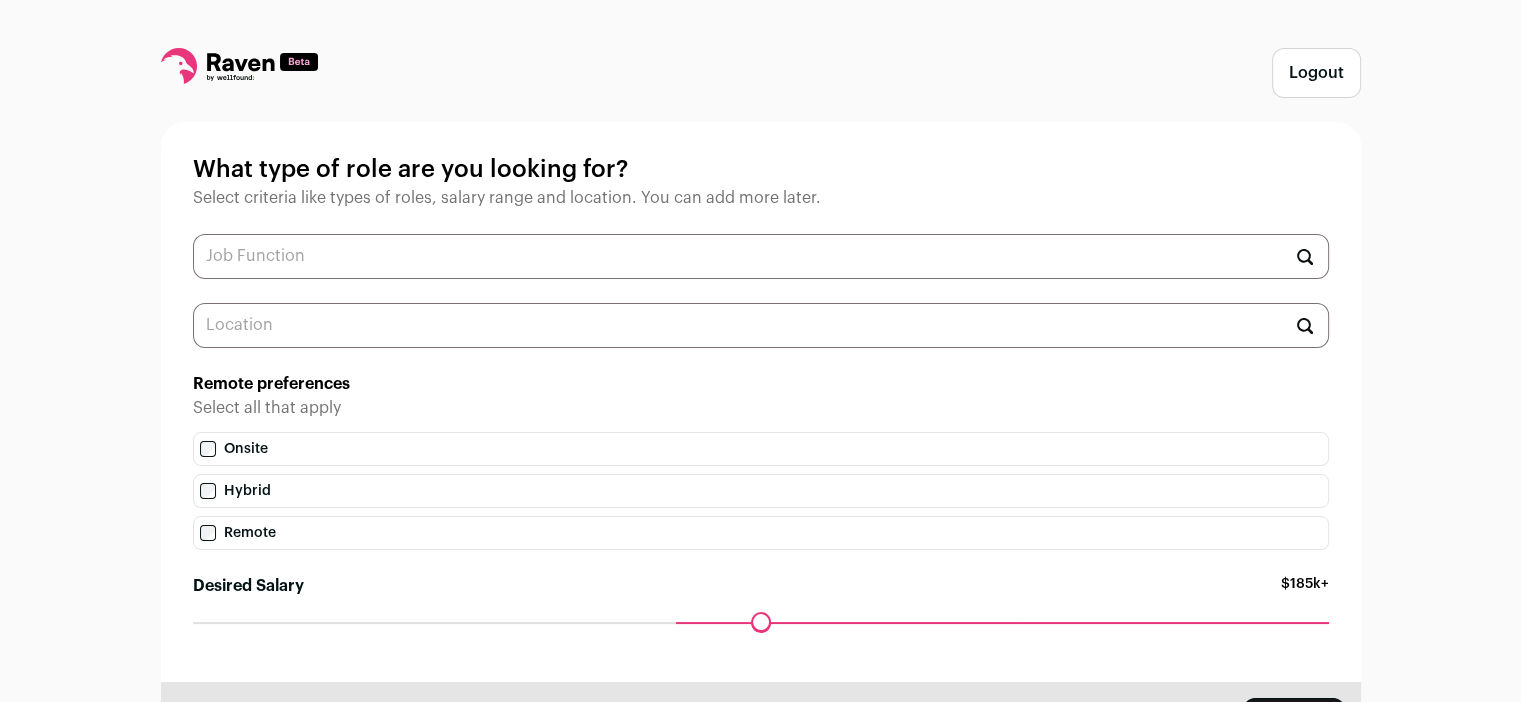 drag, startPoint x: 486, startPoint y: 625, endPoint x: 688, endPoint y: 634, distance: 202.2004 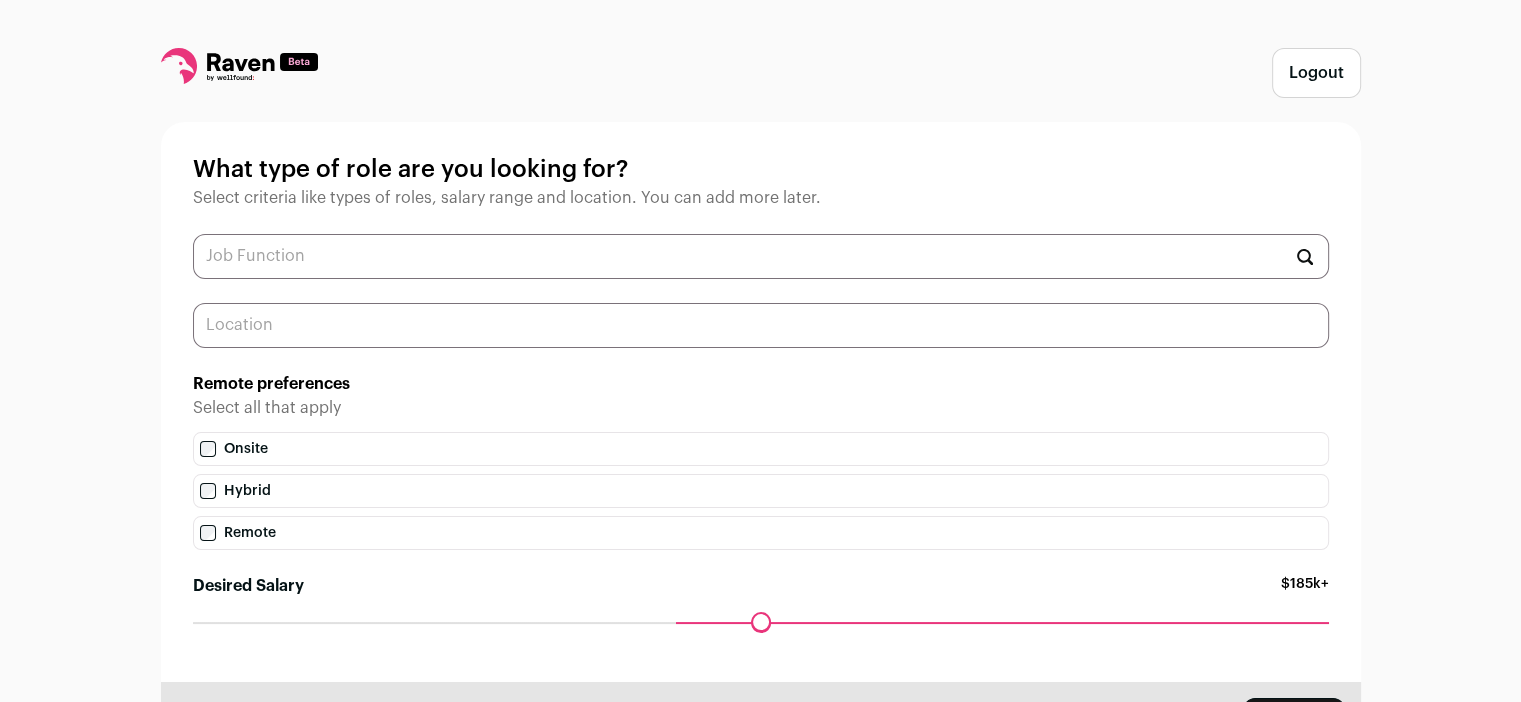 click at bounding box center (761, 325) 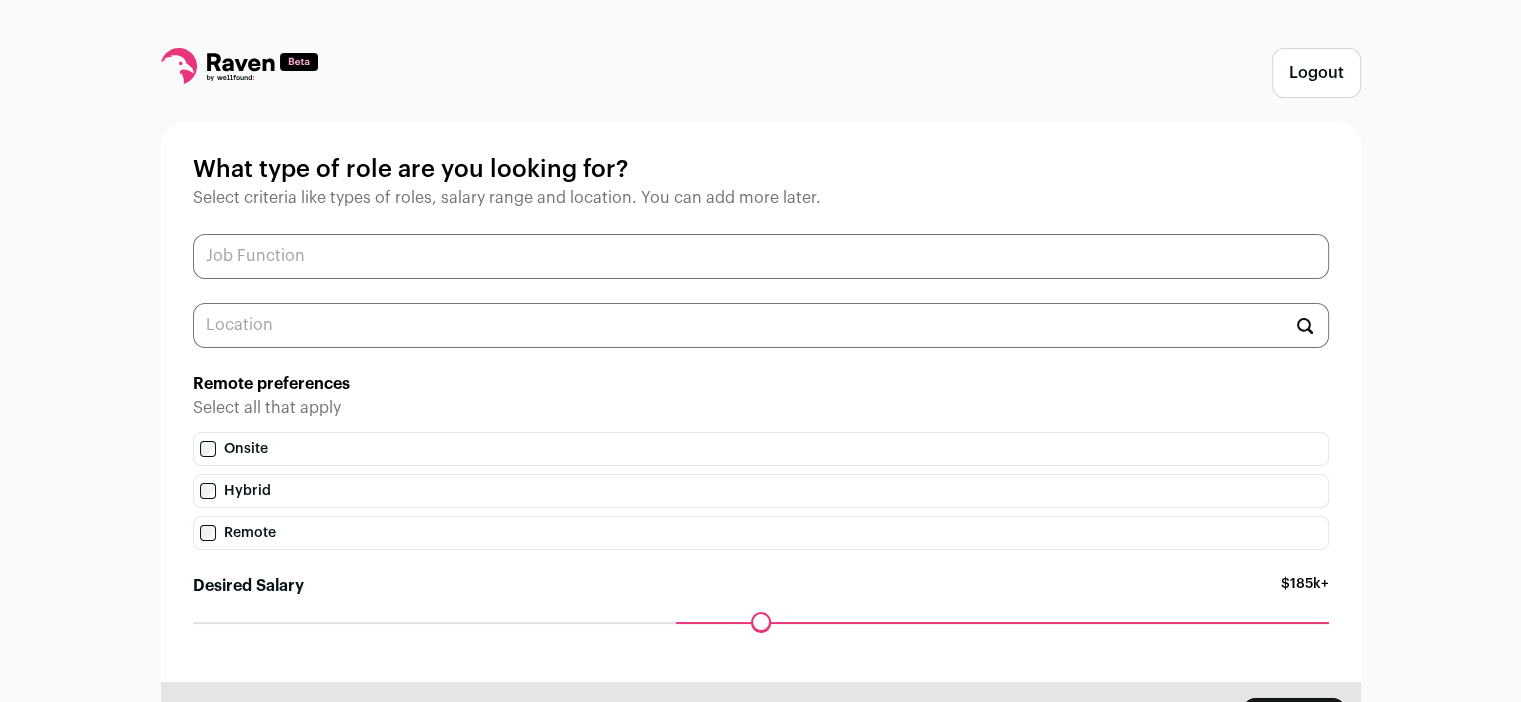 click at bounding box center [761, 256] 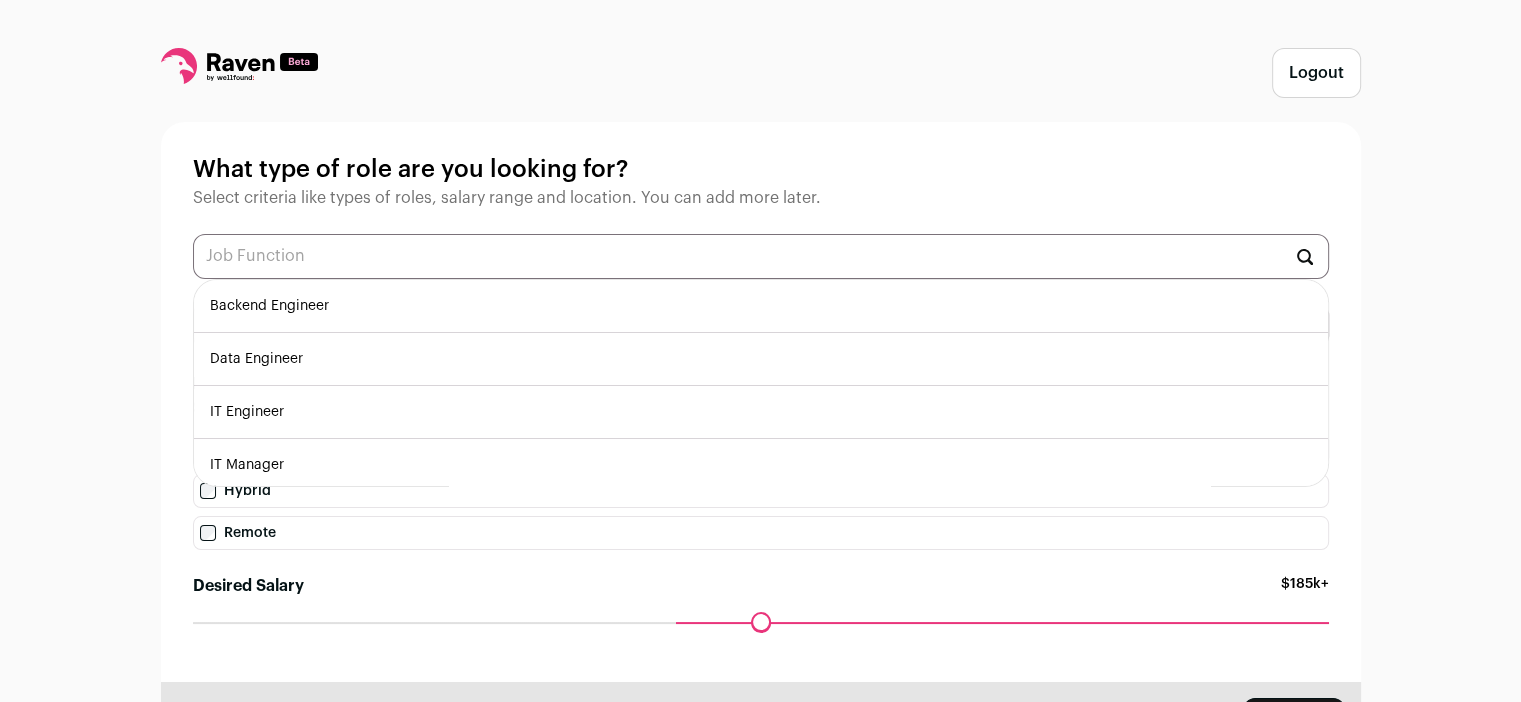 click on "Data Engineer" at bounding box center [761, 359] 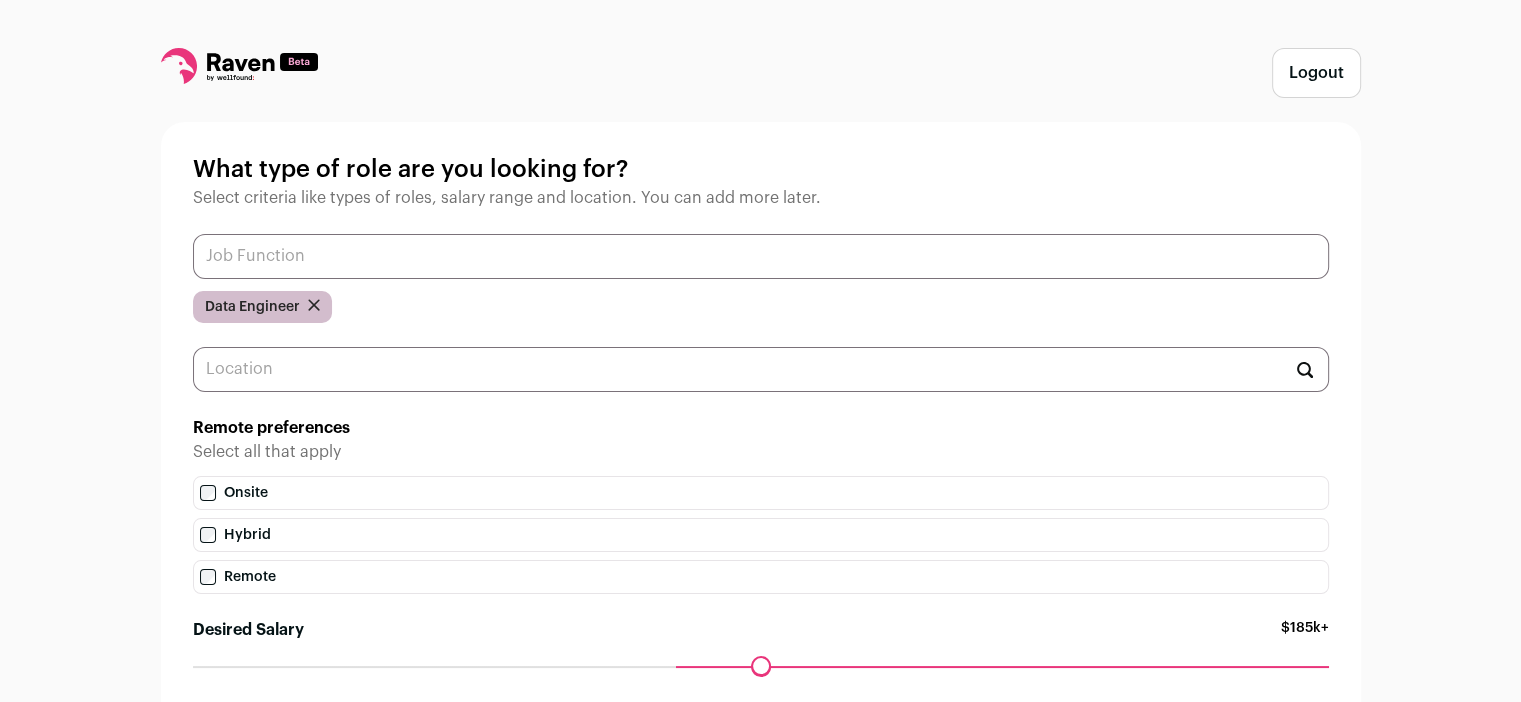 click at bounding box center [761, 256] 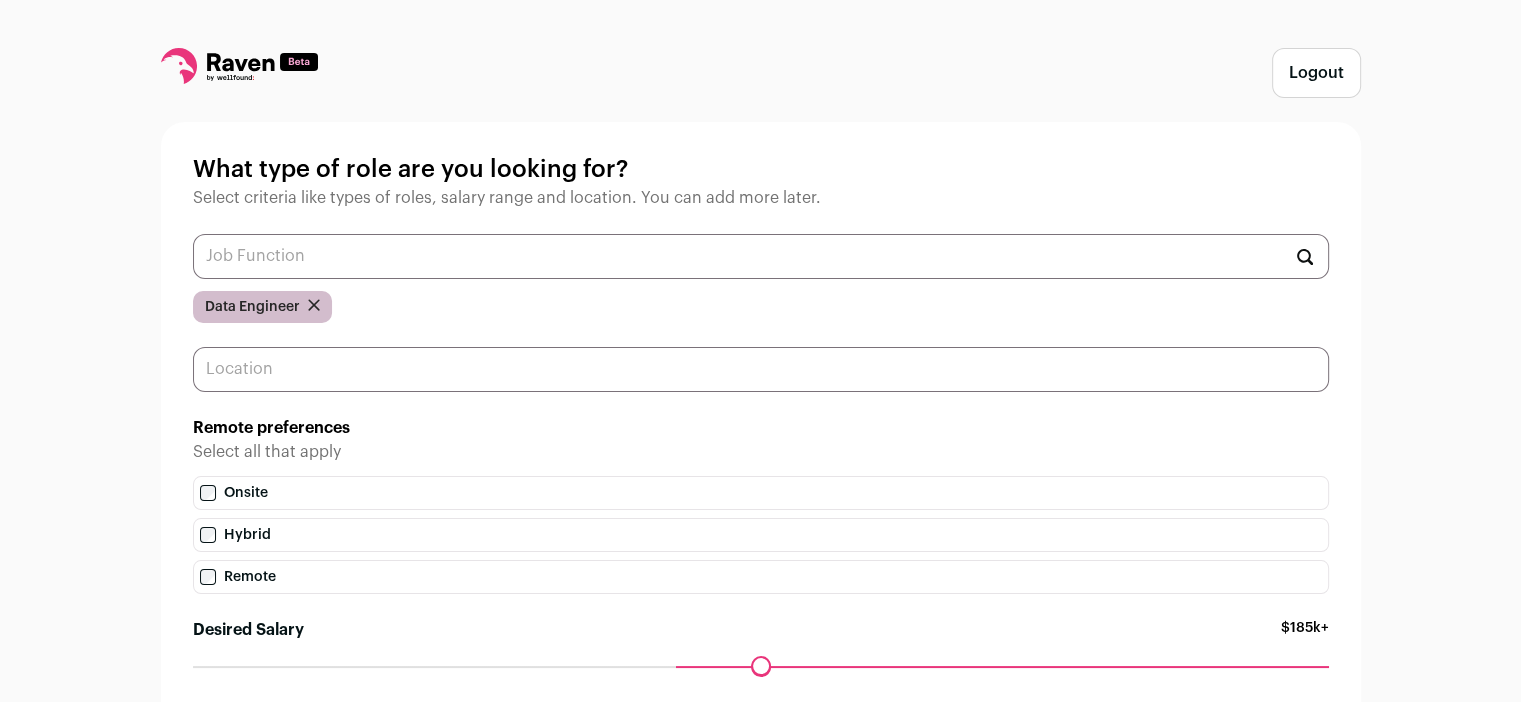 click at bounding box center [761, 369] 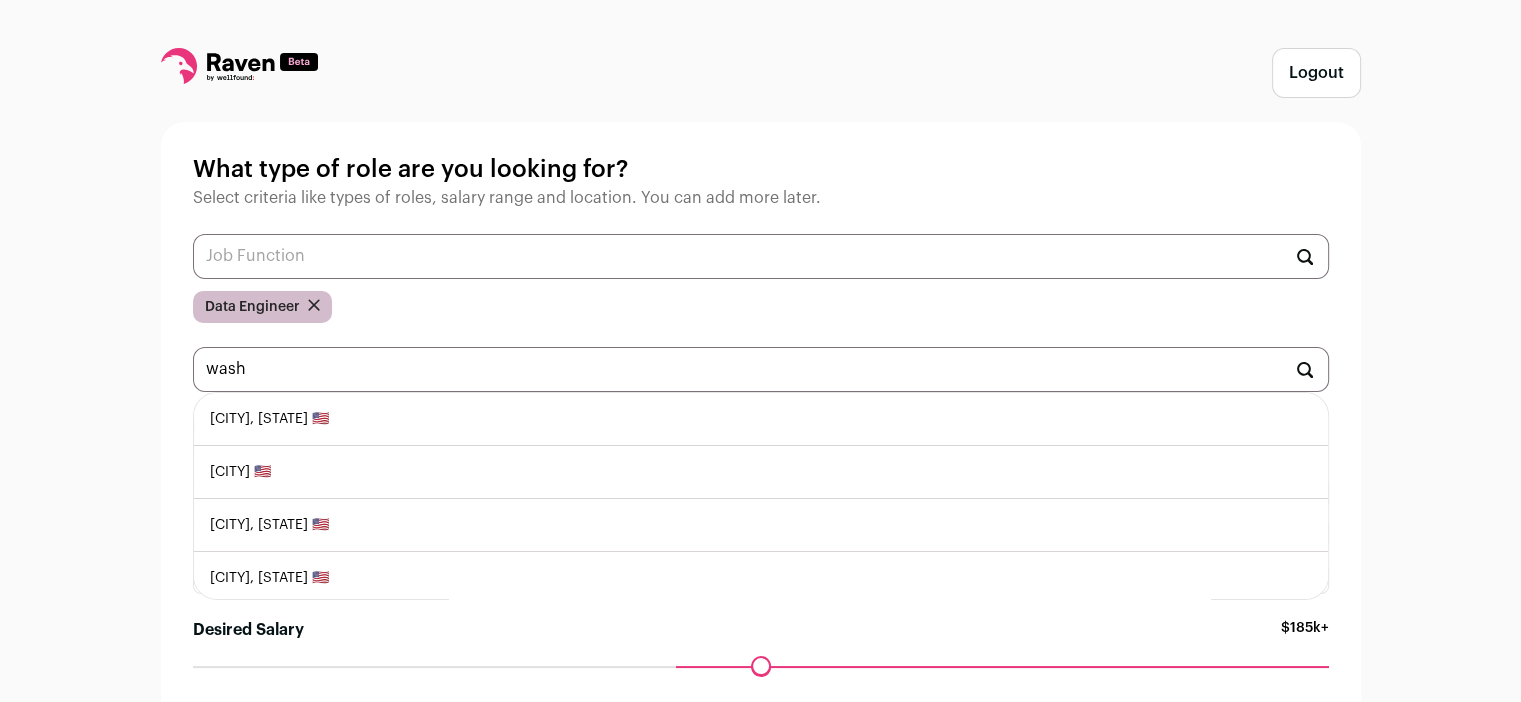 click on "[CITY], [STATE] 🇺🇸" at bounding box center (761, 419) 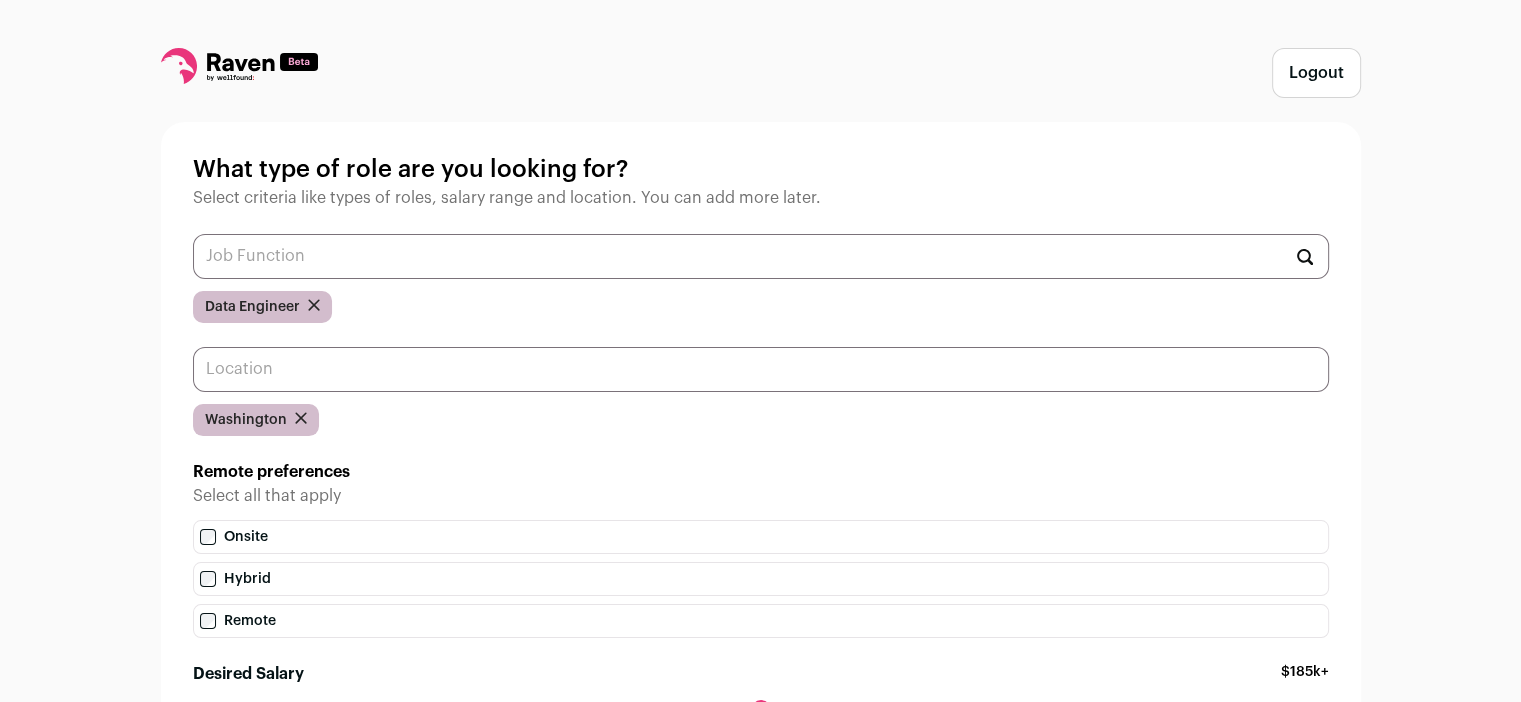 click at bounding box center (761, 369) 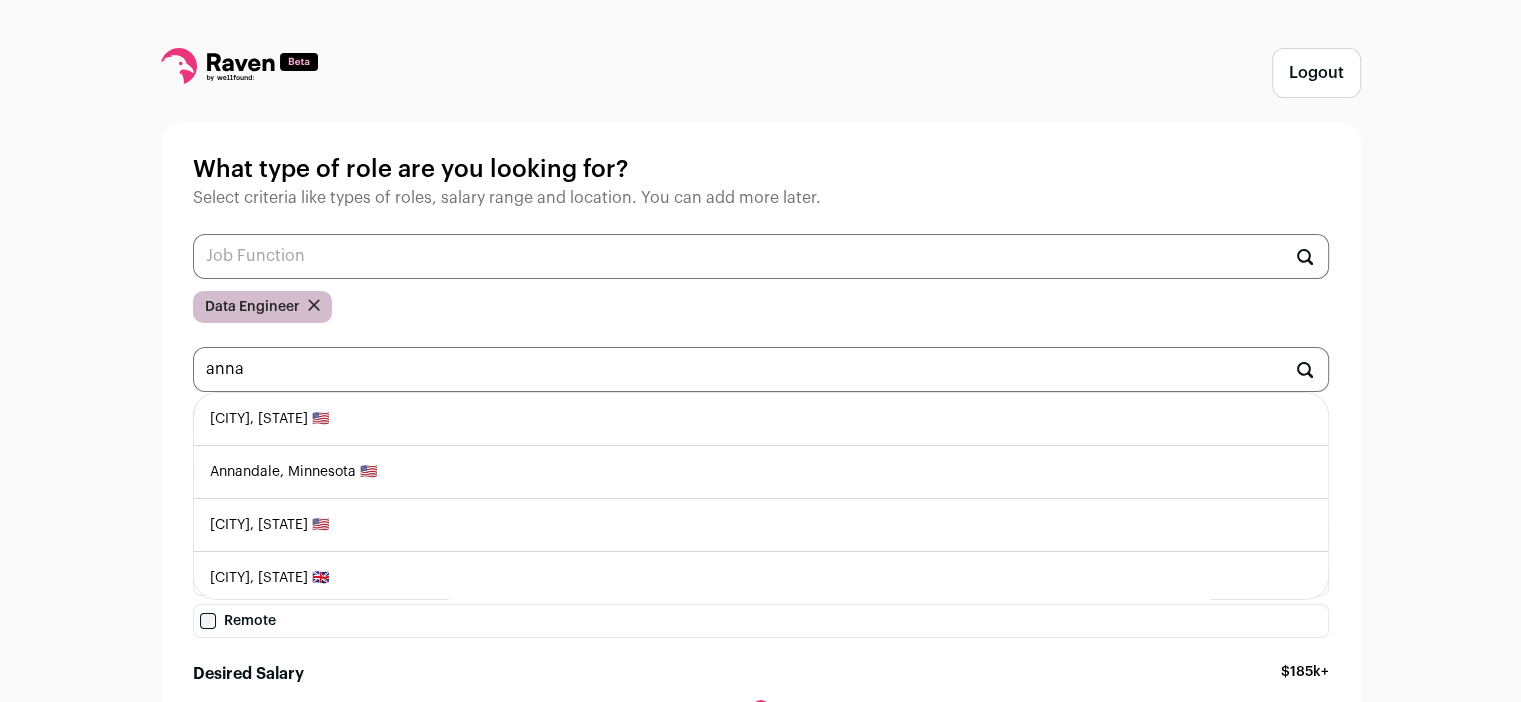 click on "[CITY], [STATE] 🇺🇸" at bounding box center [761, 419] 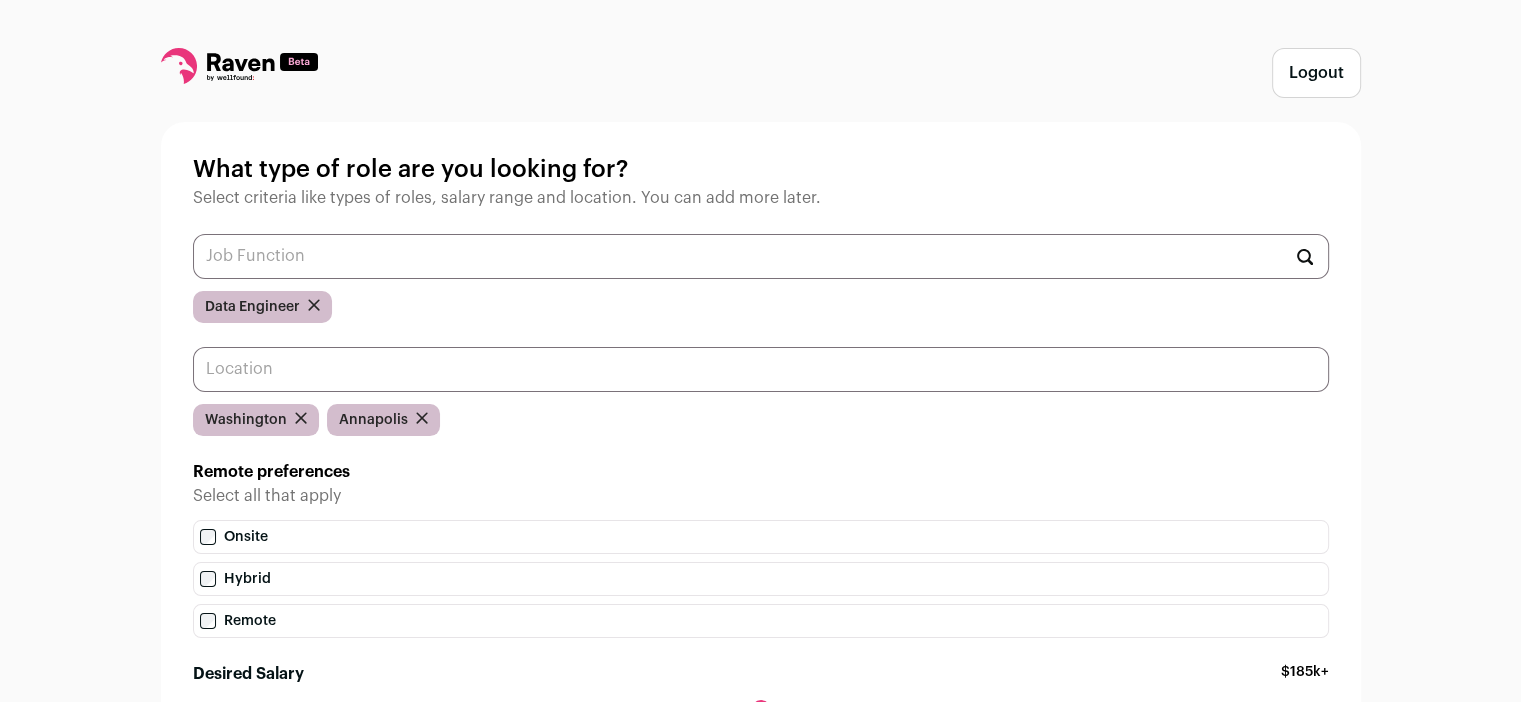 click at bounding box center (761, 369) 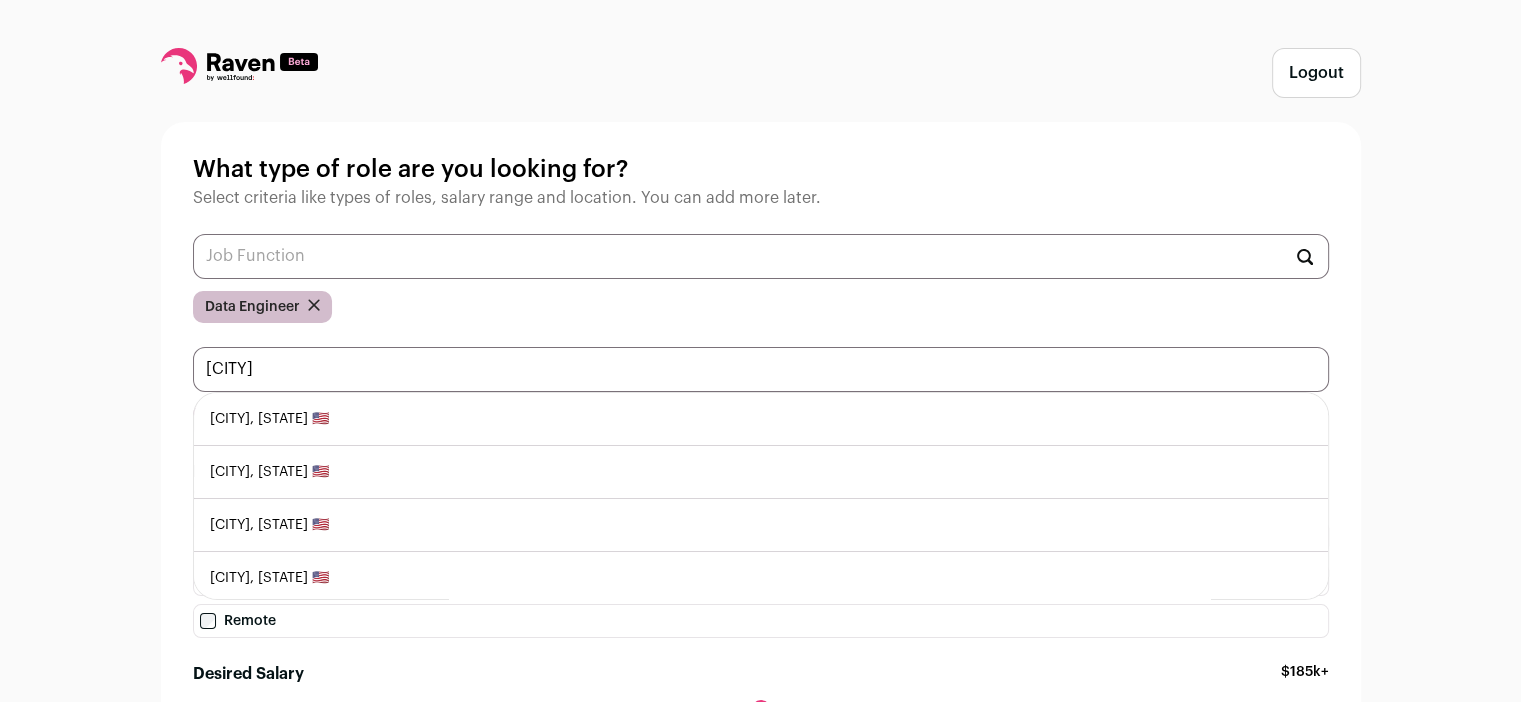 type on "[CITY]" 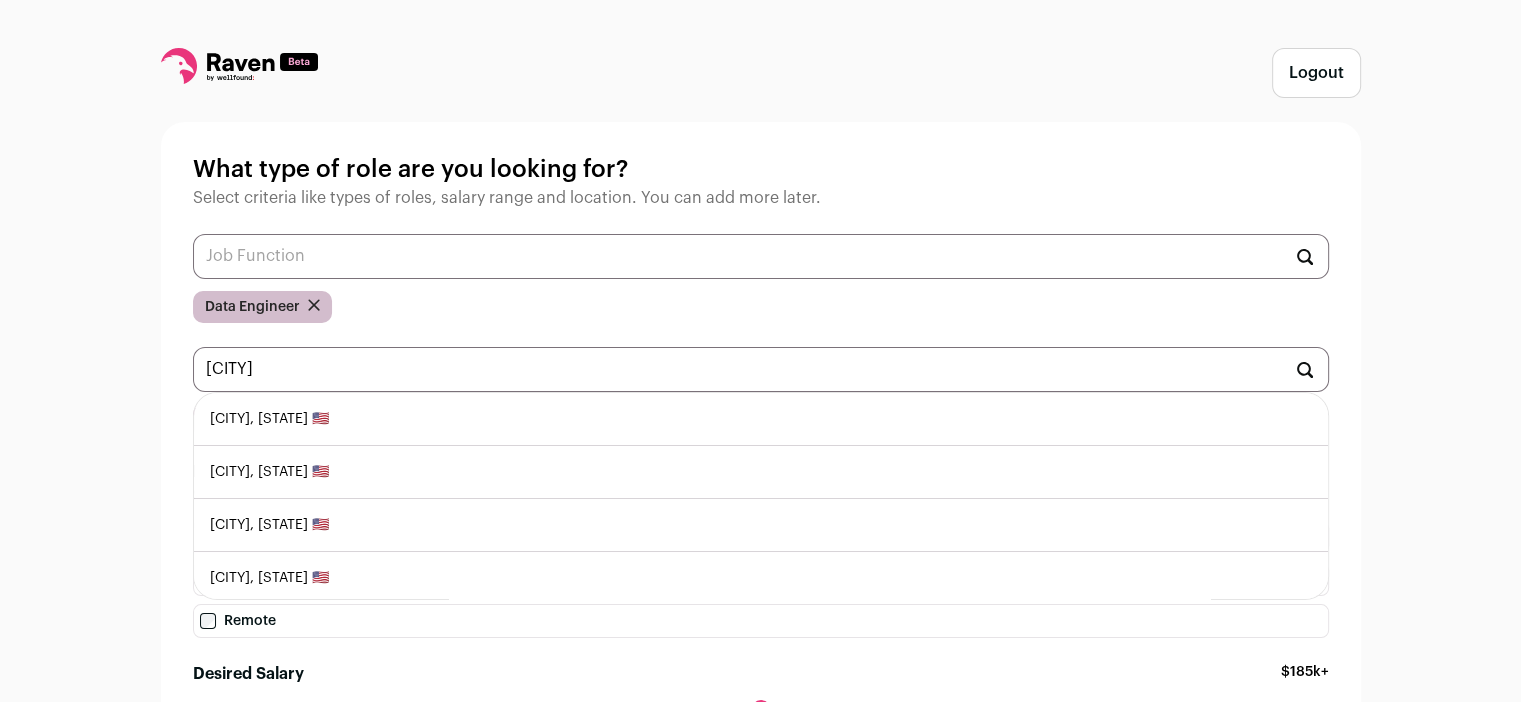 click on "[CITY], [STATE] 🇺🇸" at bounding box center [761, 419] 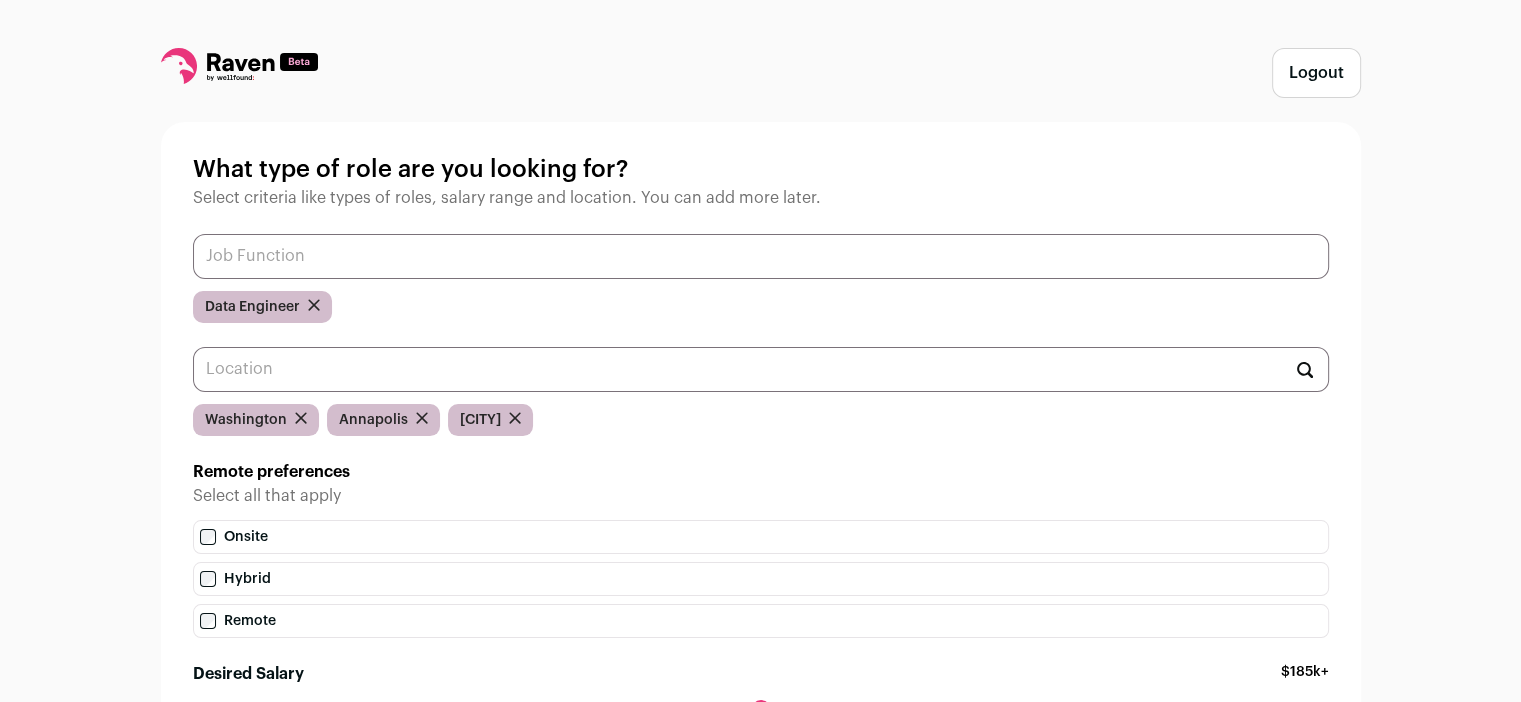 click at bounding box center [761, 256] 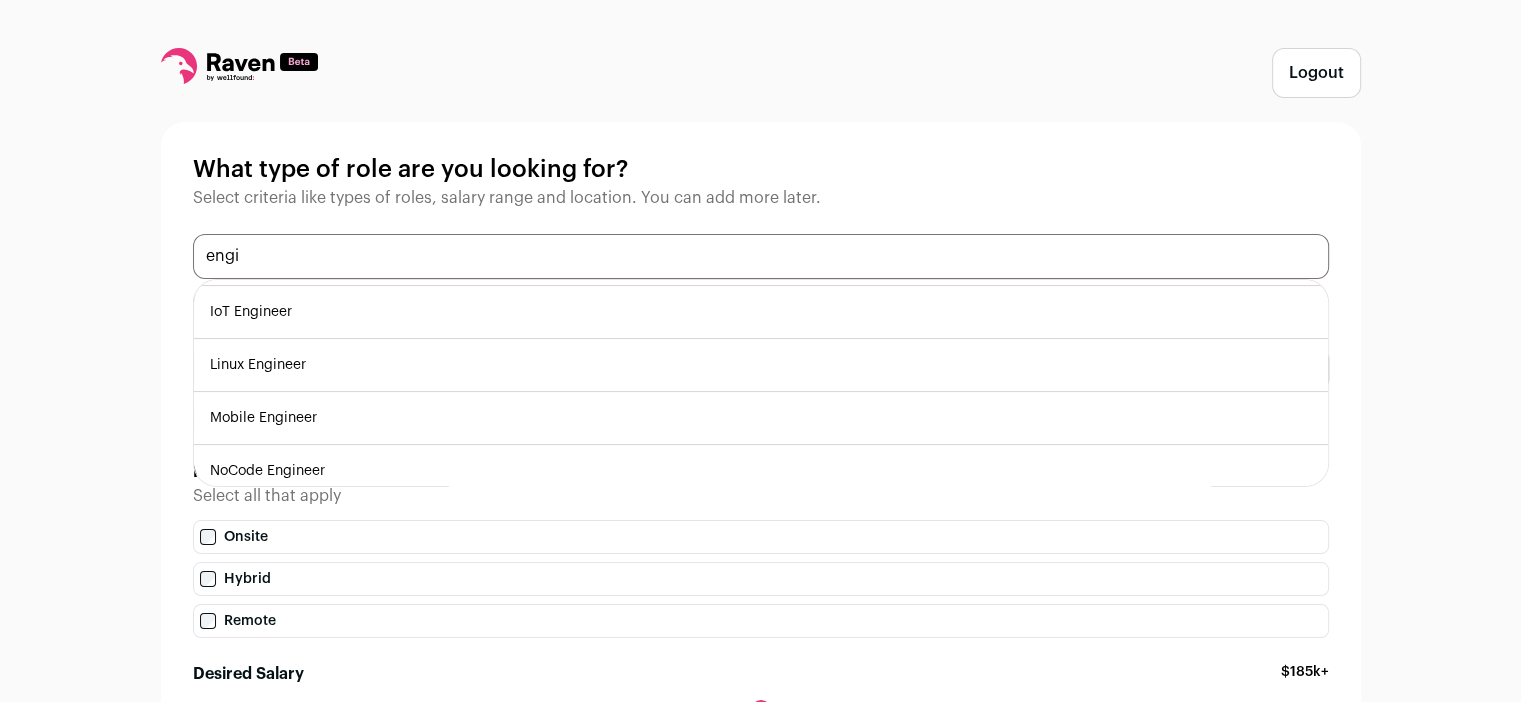 scroll, scrollTop: 532, scrollLeft: 0, axis: vertical 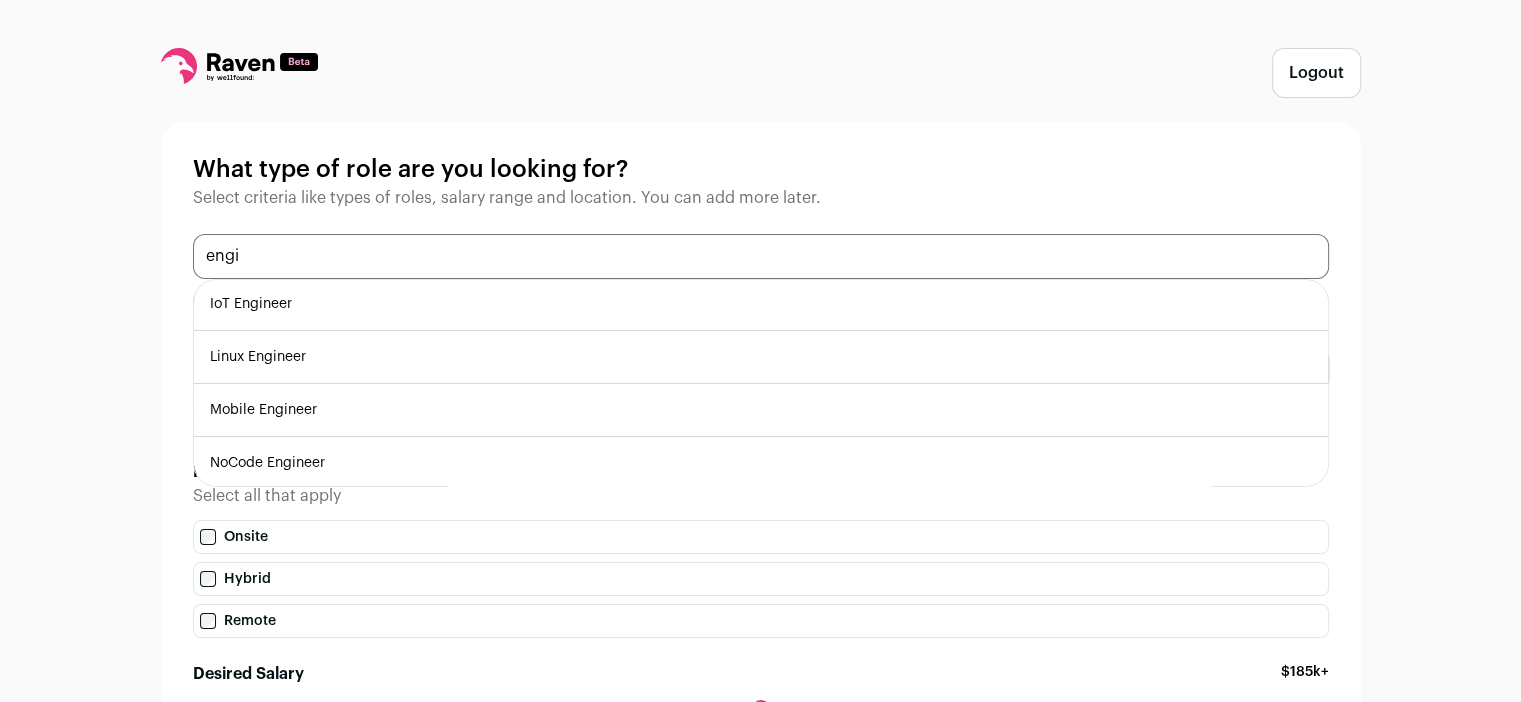 click on "engi" at bounding box center [761, 256] 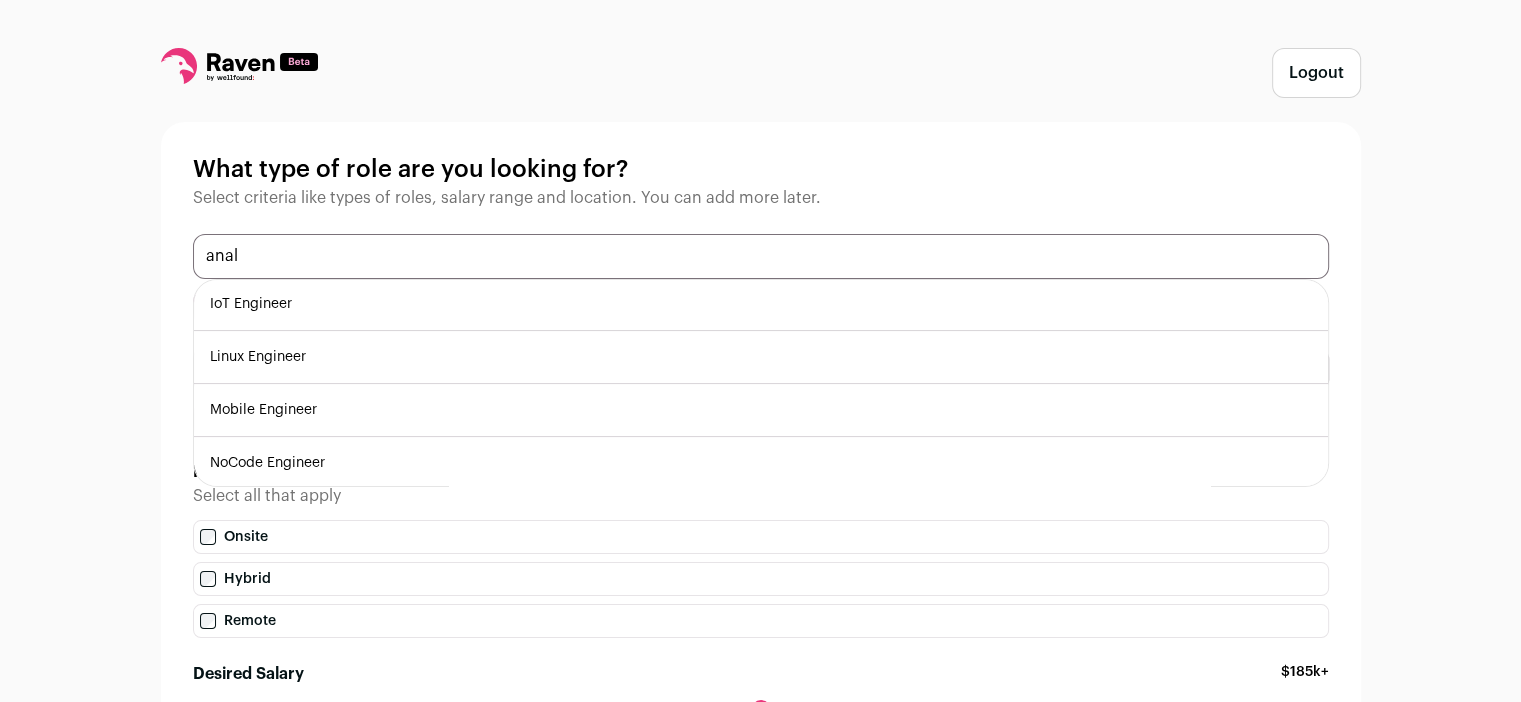 scroll, scrollTop: 4, scrollLeft: 0, axis: vertical 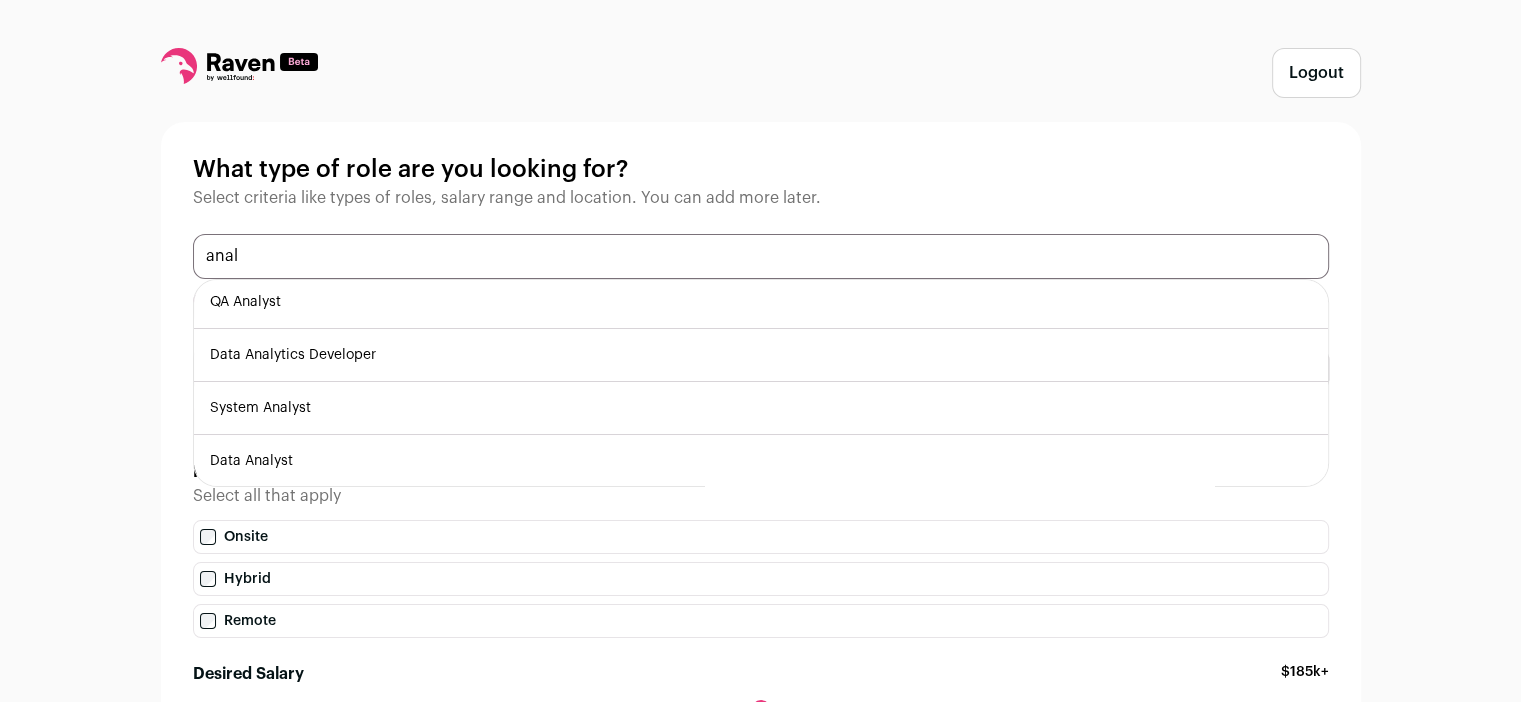 click on "anal" at bounding box center (761, 256) 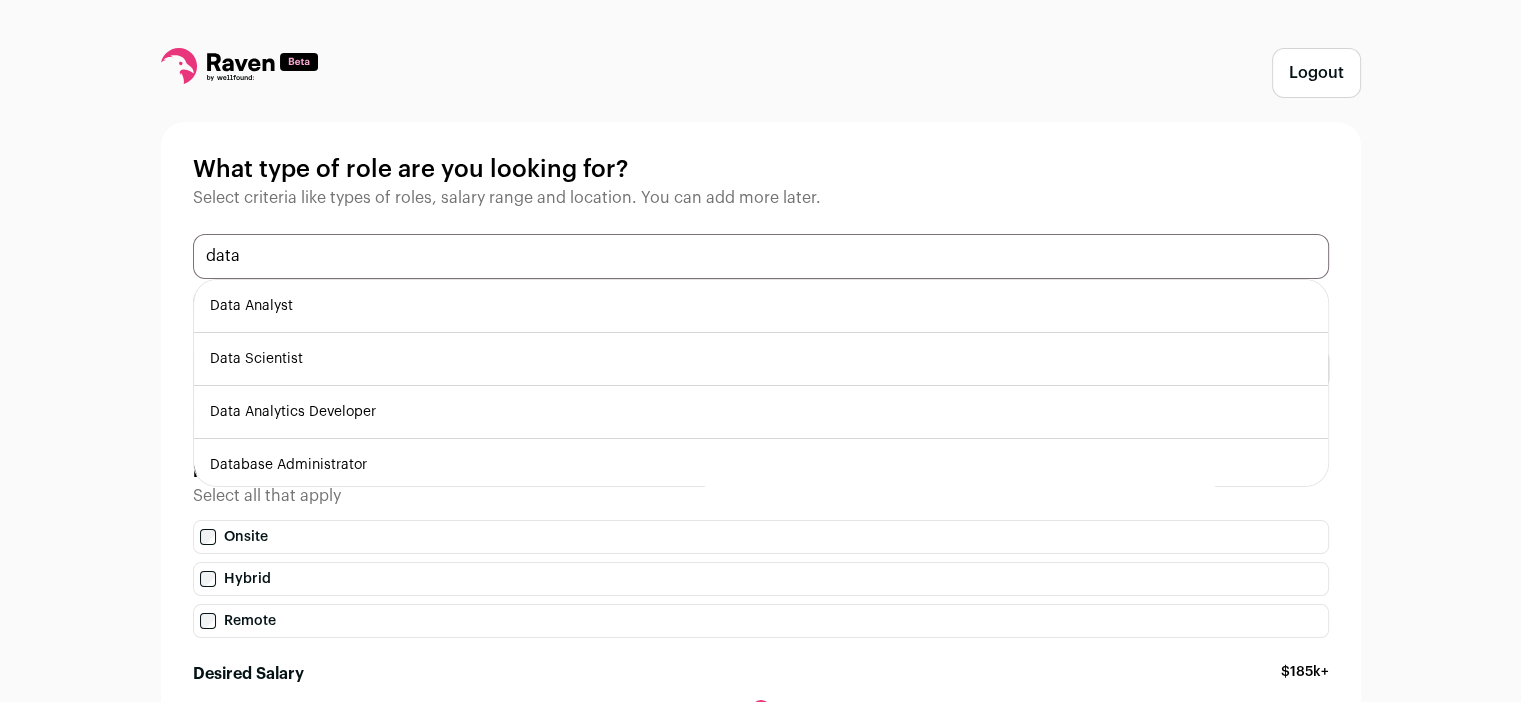 scroll, scrollTop: 4, scrollLeft: 0, axis: vertical 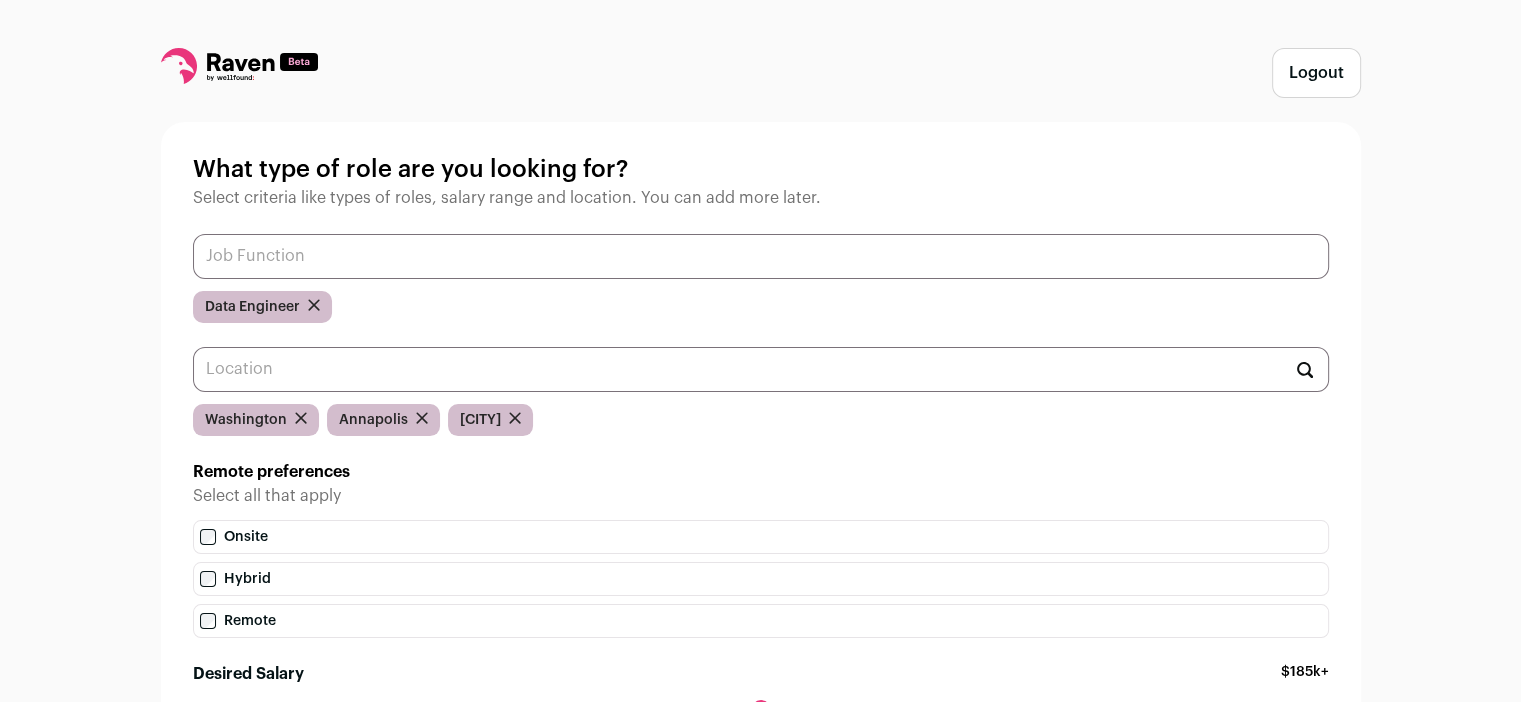 click at bounding box center [761, 256] 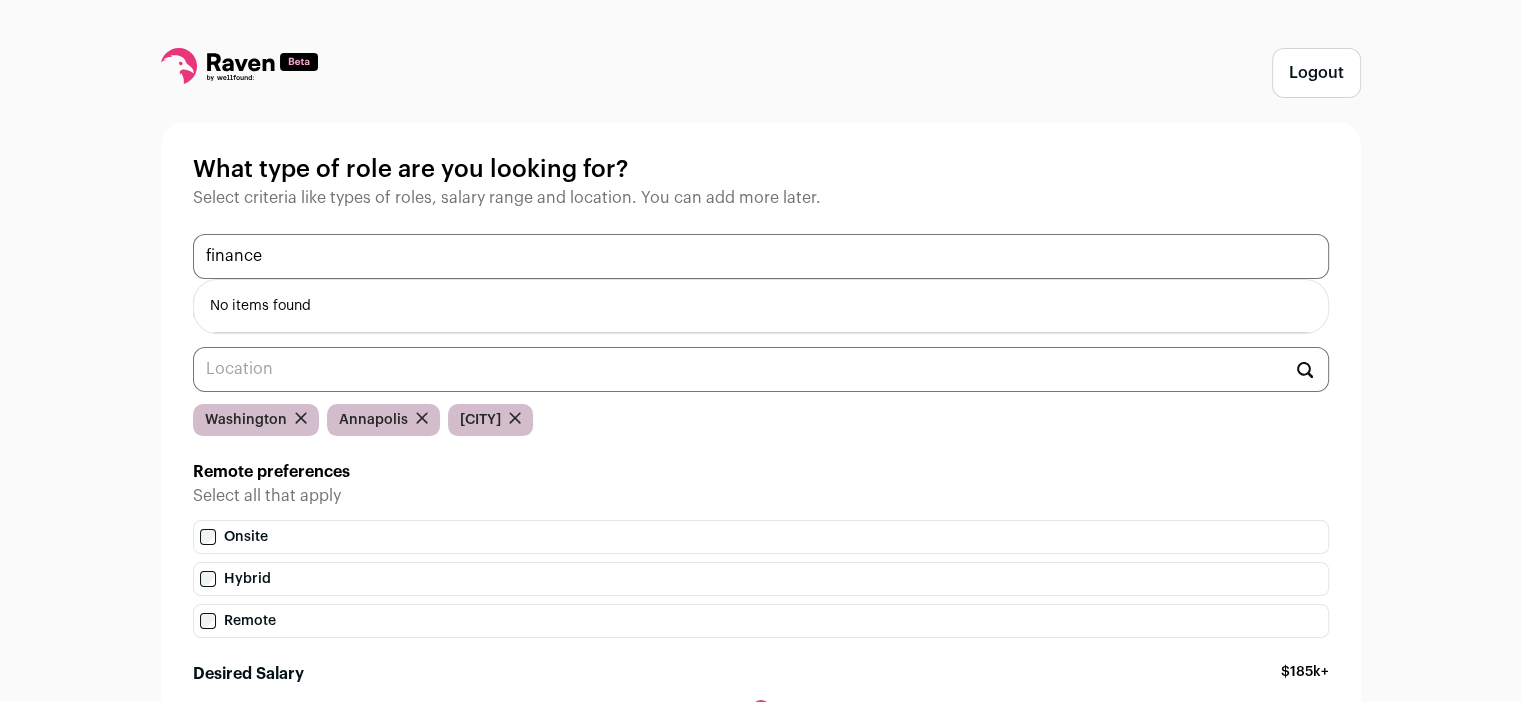 type on "finance" 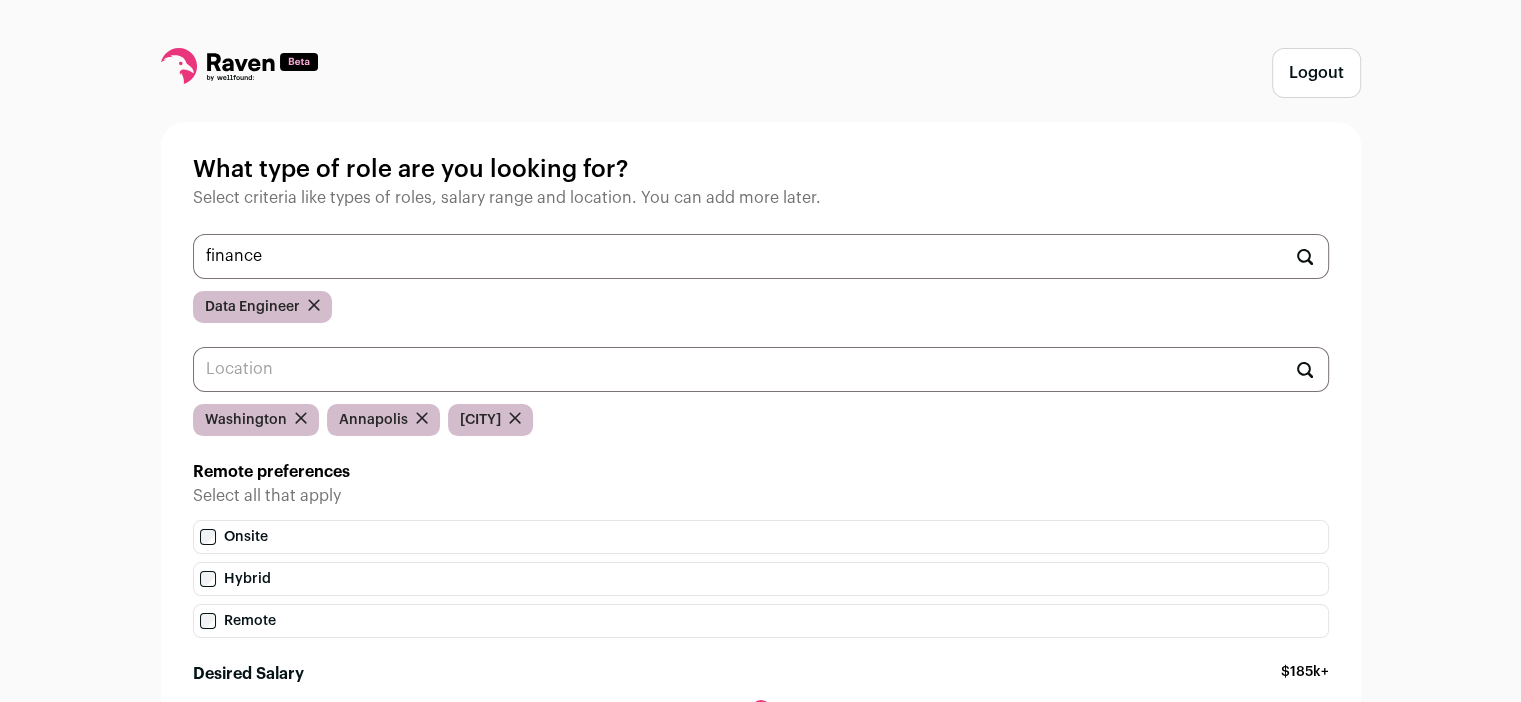 click on "Select criteria like types of roles, salary range and location. You can add more later." at bounding box center (761, 198) 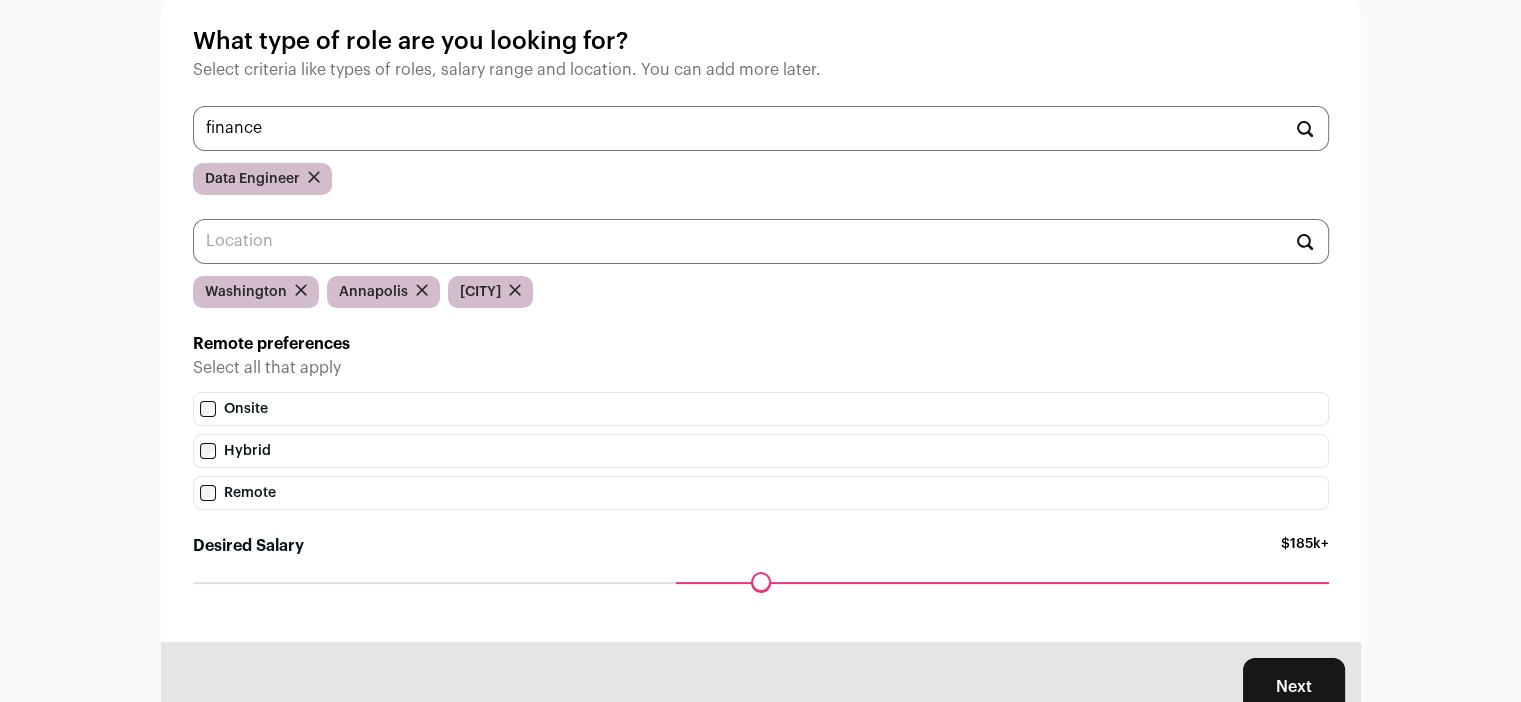 scroll, scrollTop: 207, scrollLeft: 0, axis: vertical 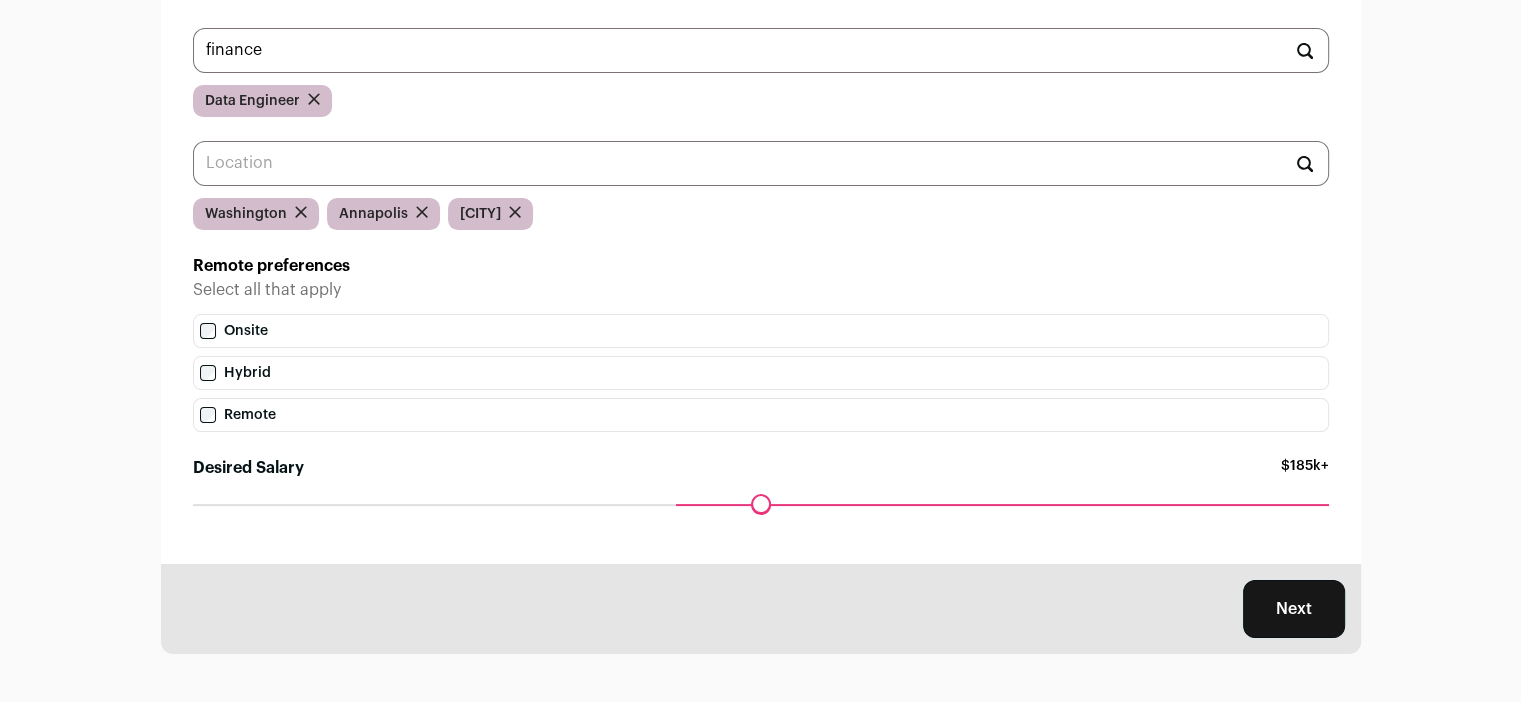 click on "Next" at bounding box center (1294, 609) 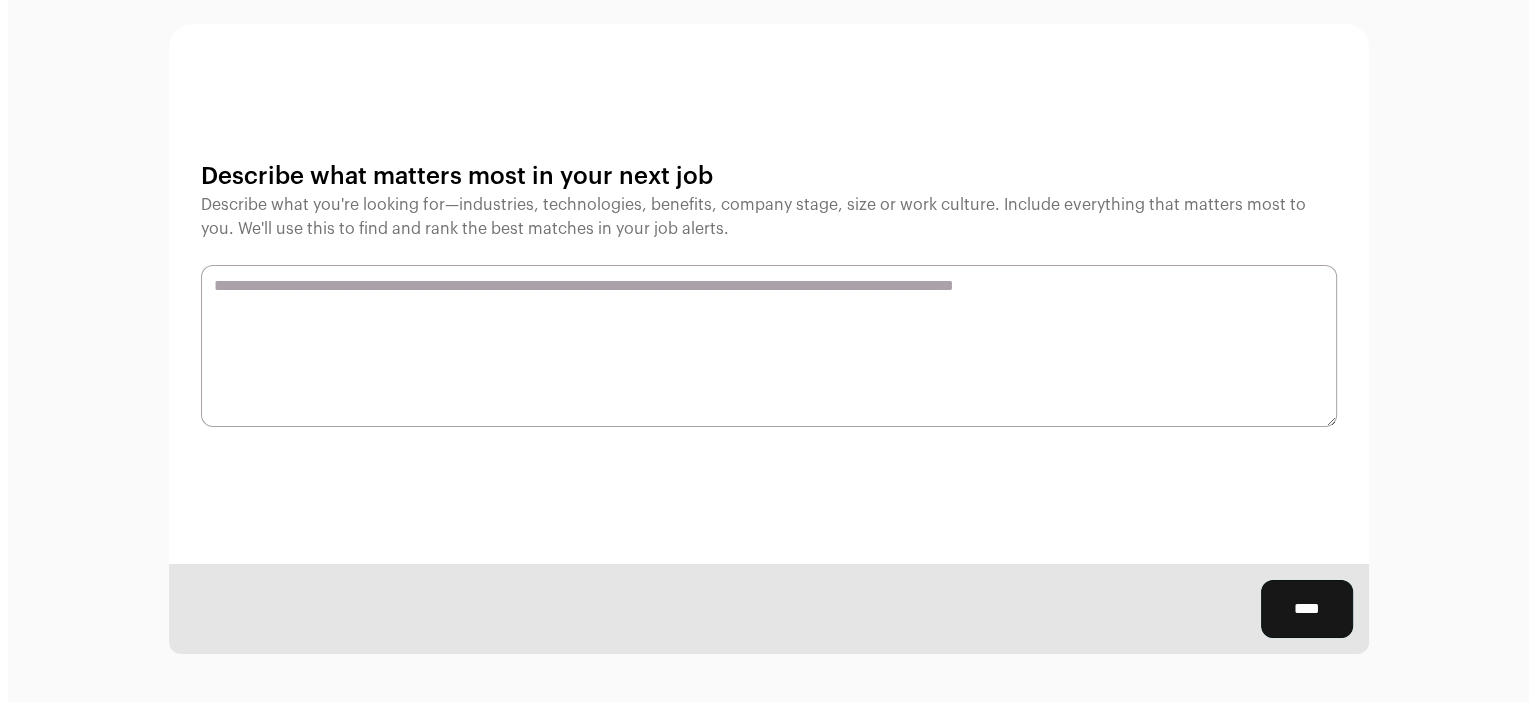scroll, scrollTop: 0, scrollLeft: 0, axis: both 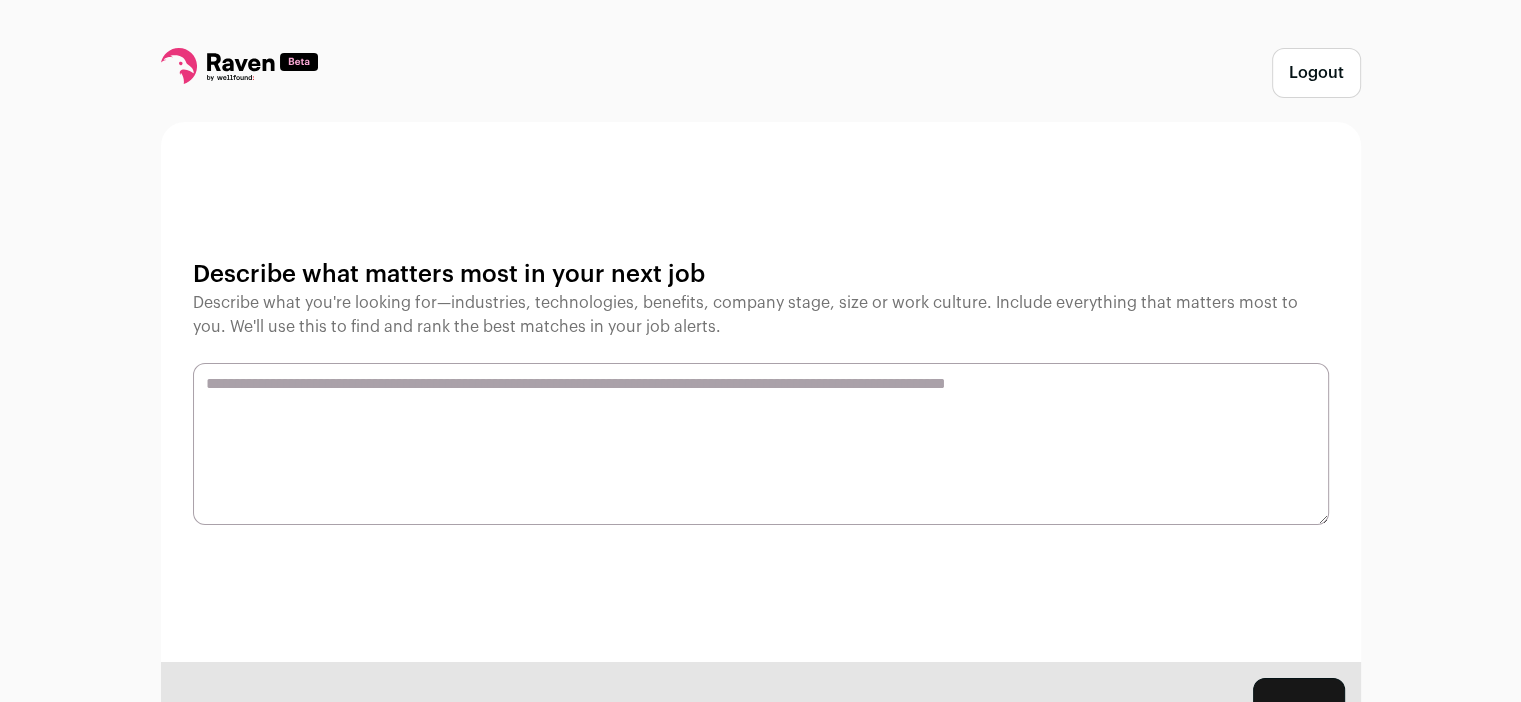 click at bounding box center (761, 444) 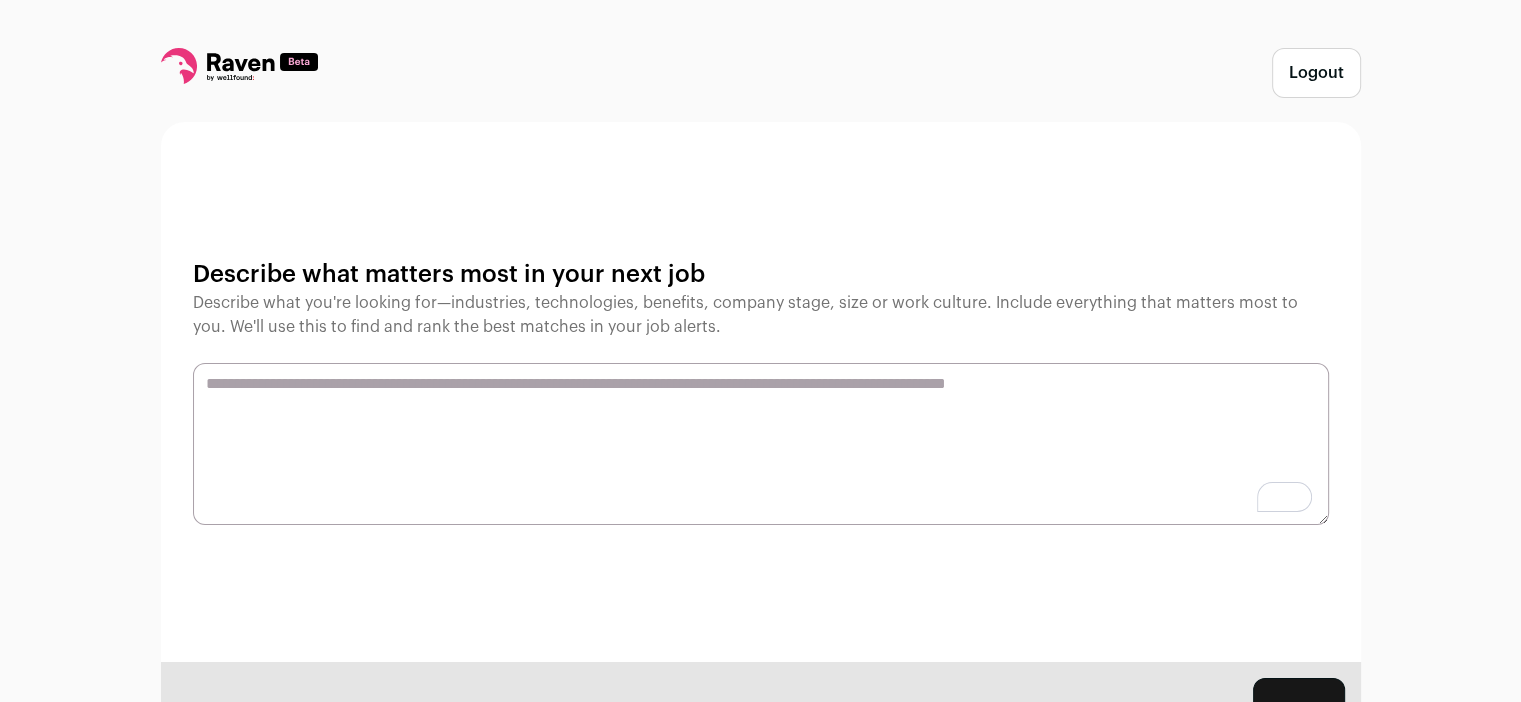 paste on "**********" 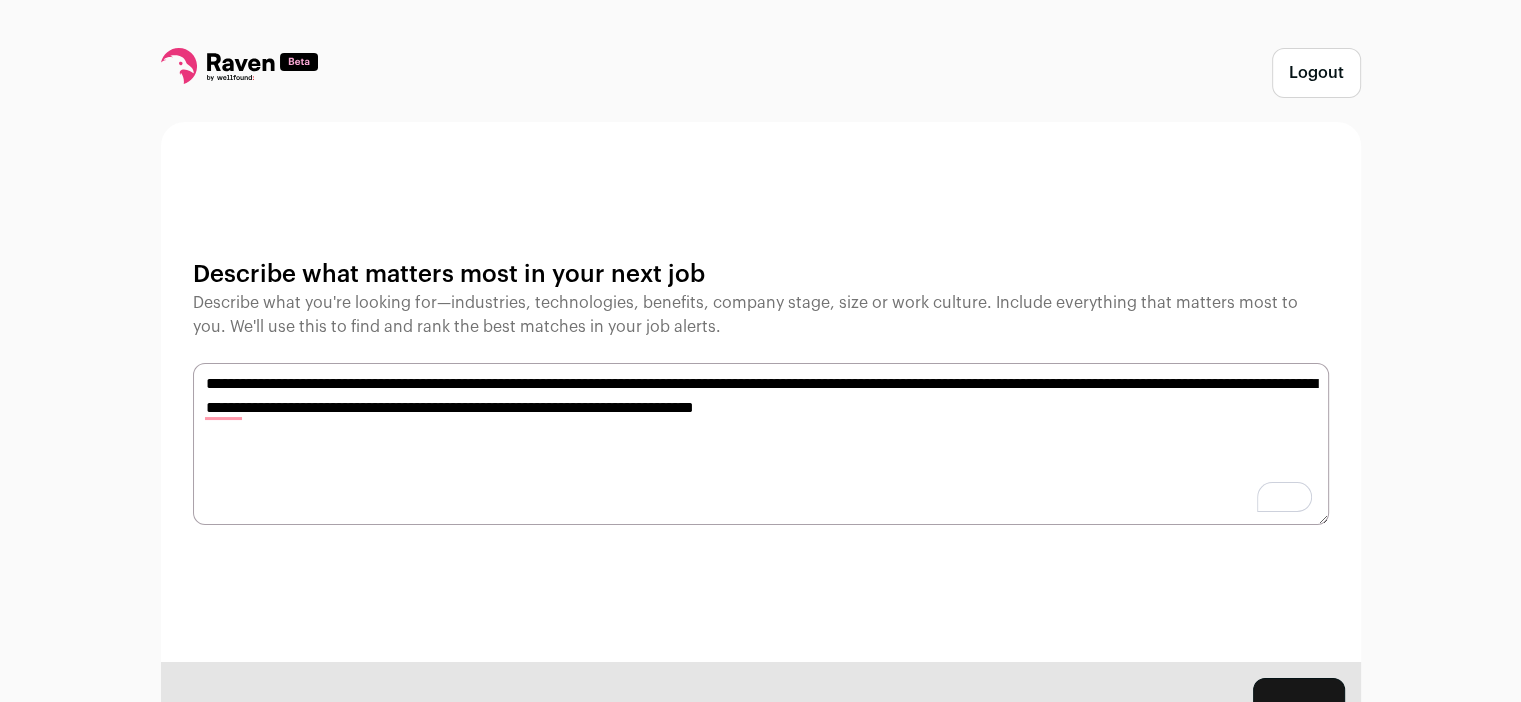 type on "**********" 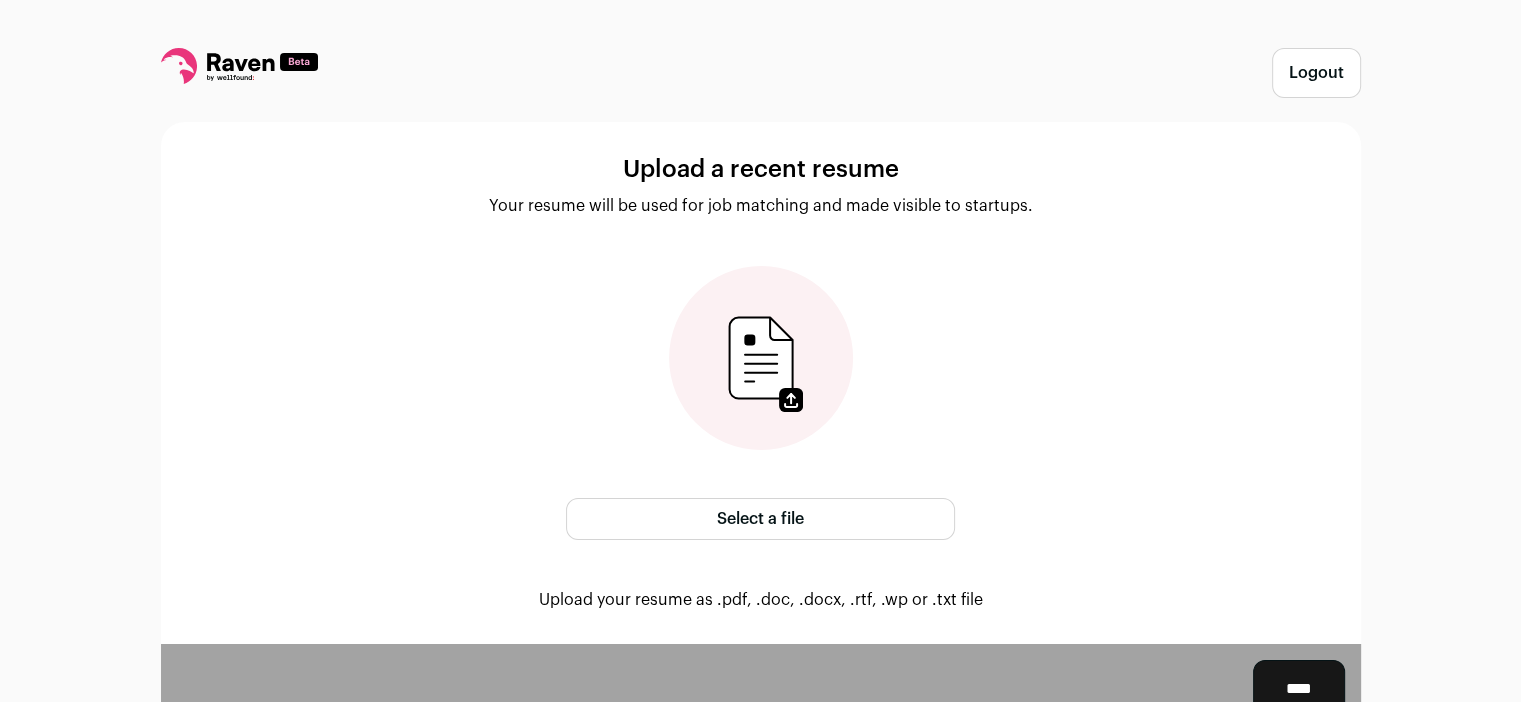 click on "Select a file" at bounding box center [760, 519] 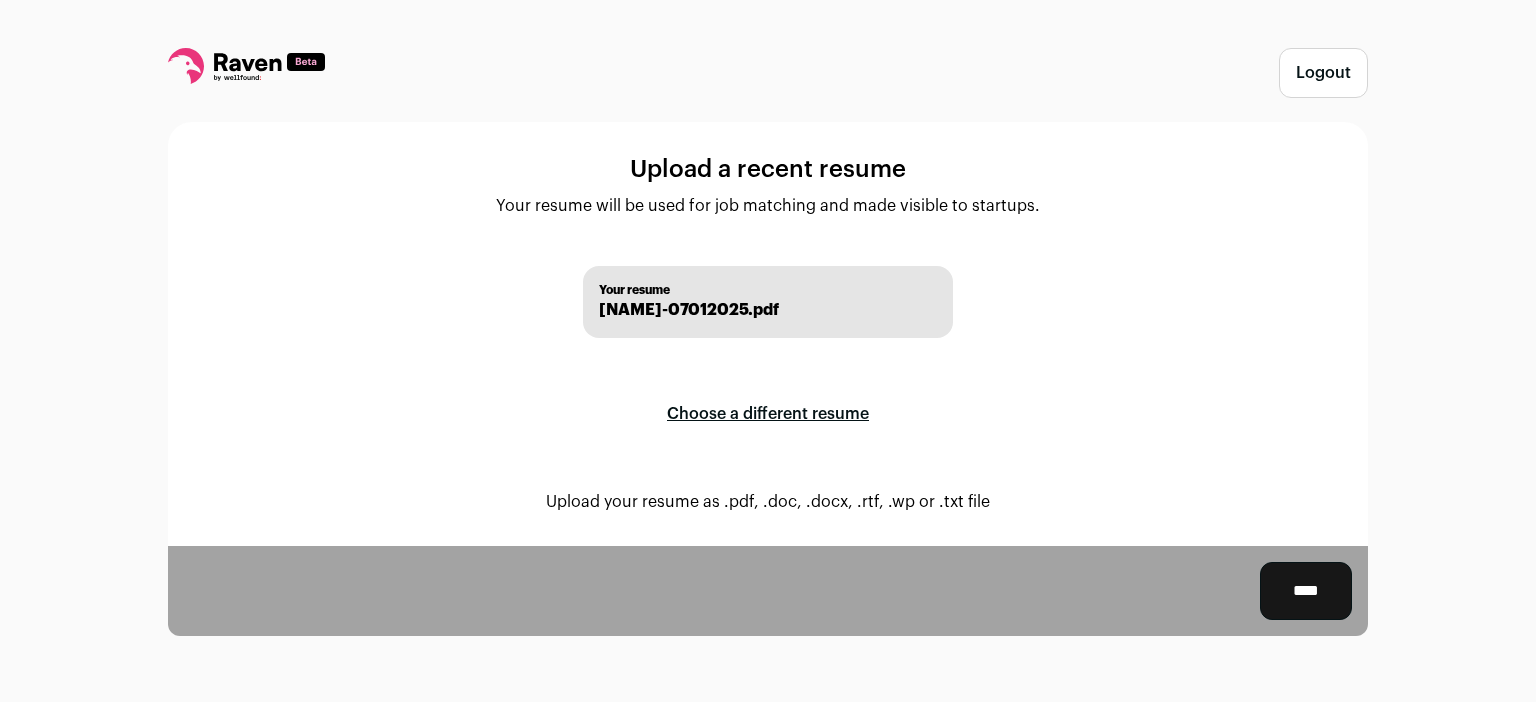 click on "****" at bounding box center (1306, 591) 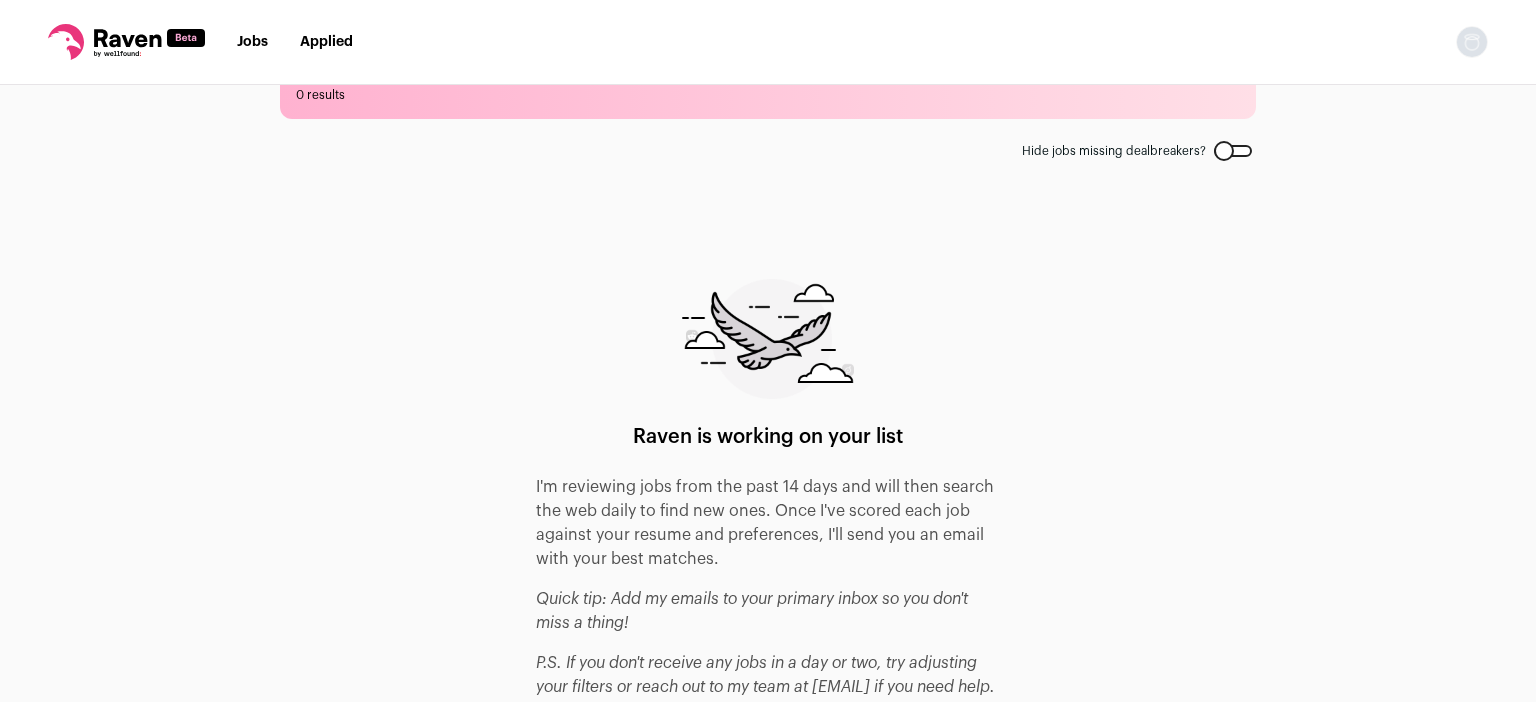 scroll, scrollTop: 90, scrollLeft: 0, axis: vertical 